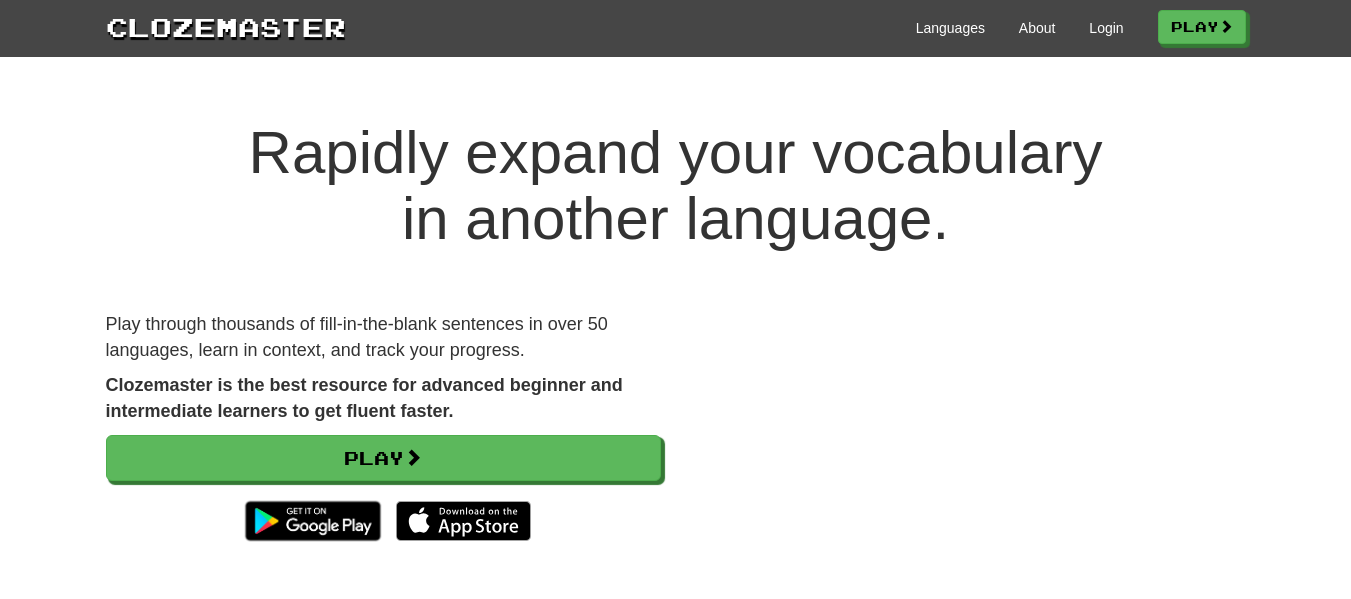 scroll, scrollTop: 143, scrollLeft: 0, axis: vertical 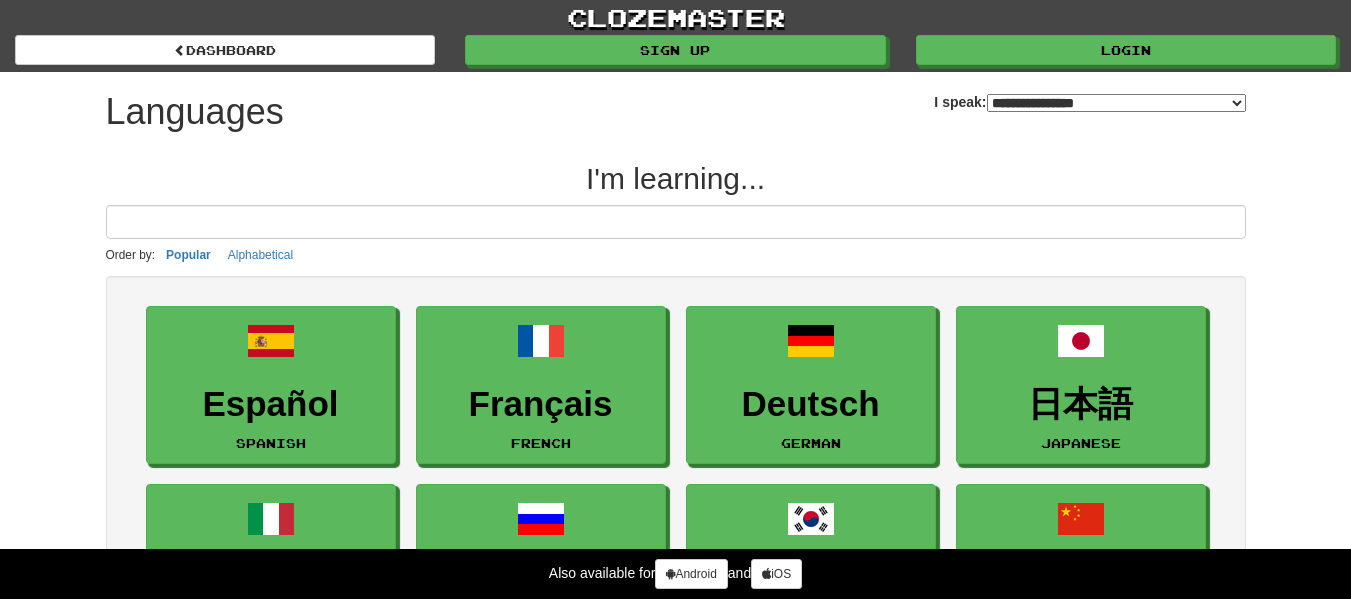 select on "*******" 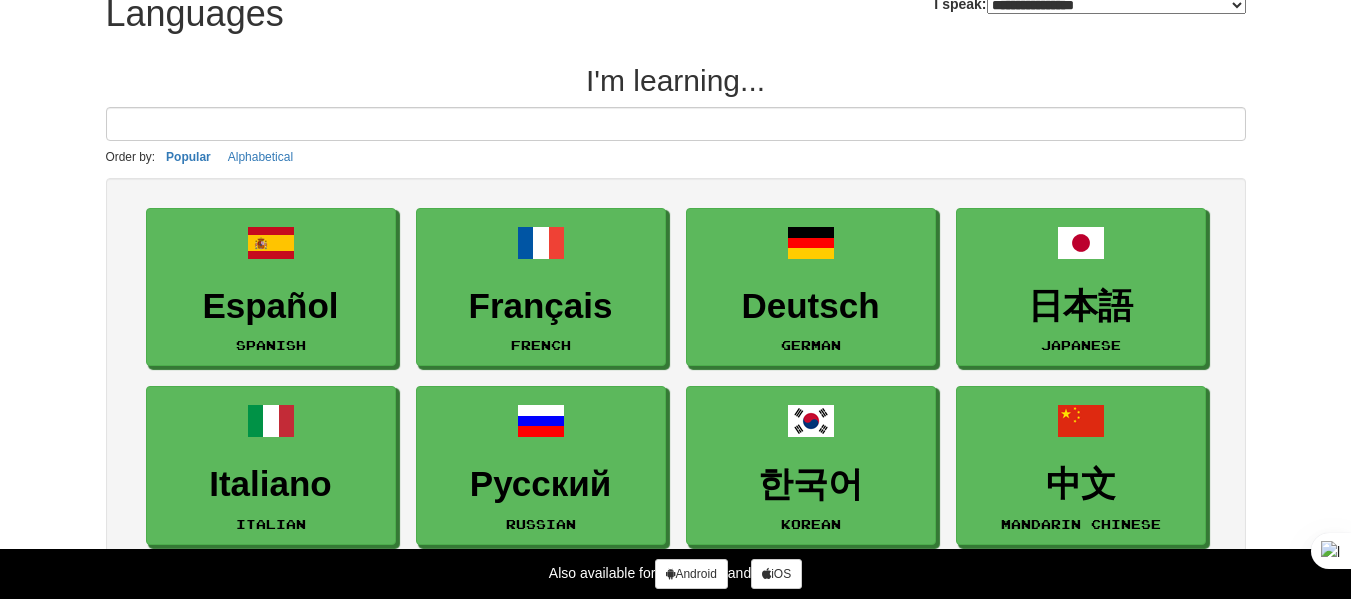 scroll, scrollTop: 174, scrollLeft: 0, axis: vertical 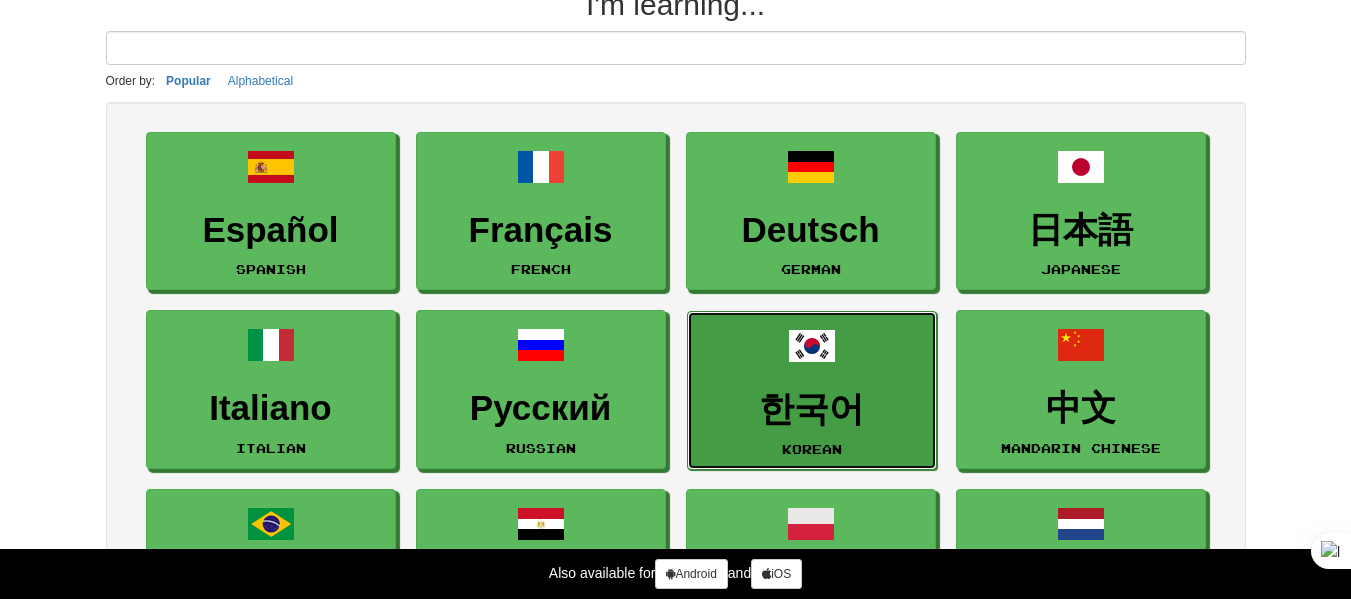 click on "한국어 Korean" at bounding box center [812, 390] 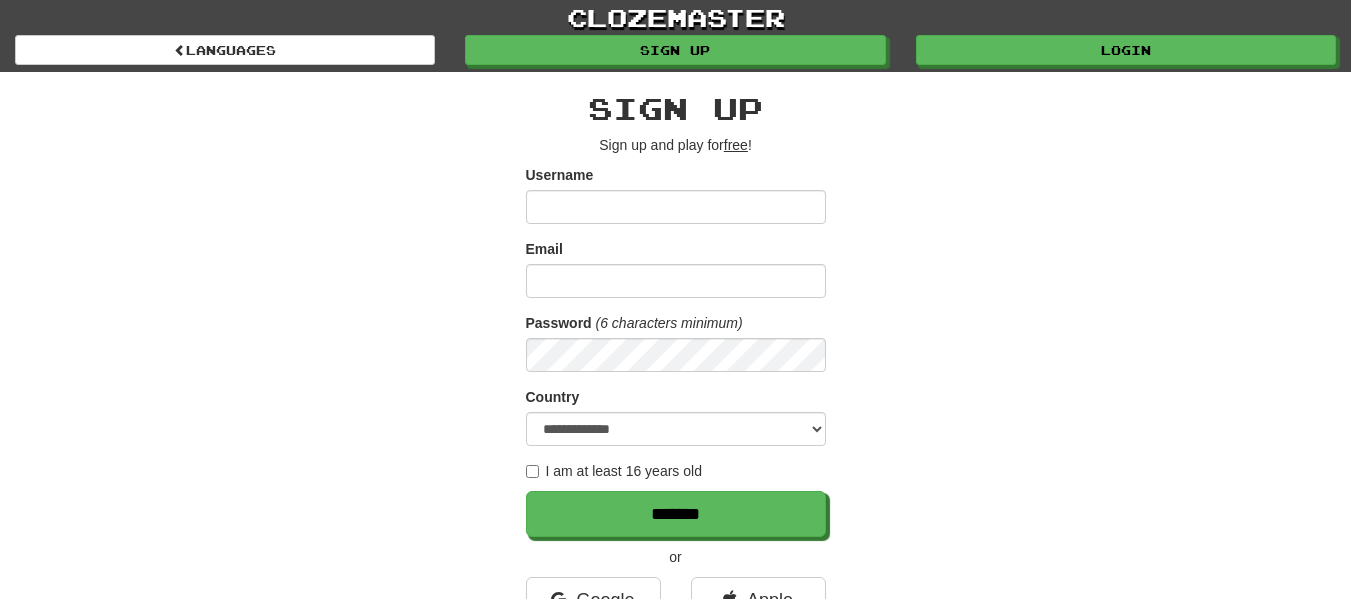scroll, scrollTop: 0, scrollLeft: 0, axis: both 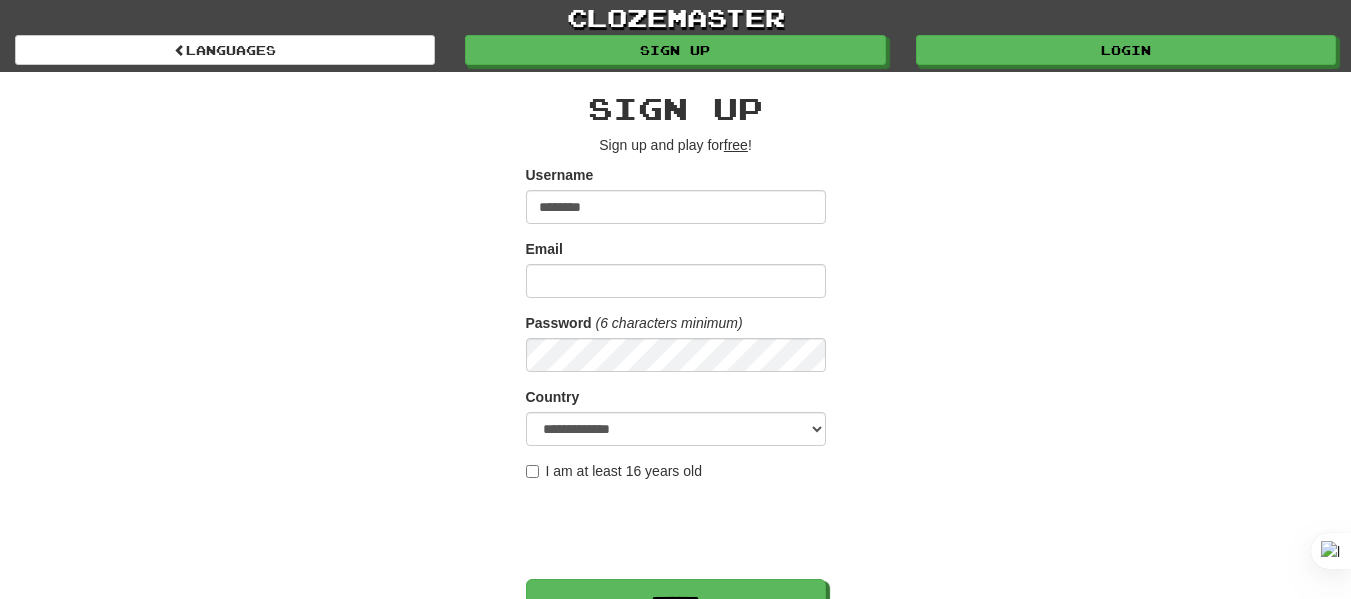 type on "********" 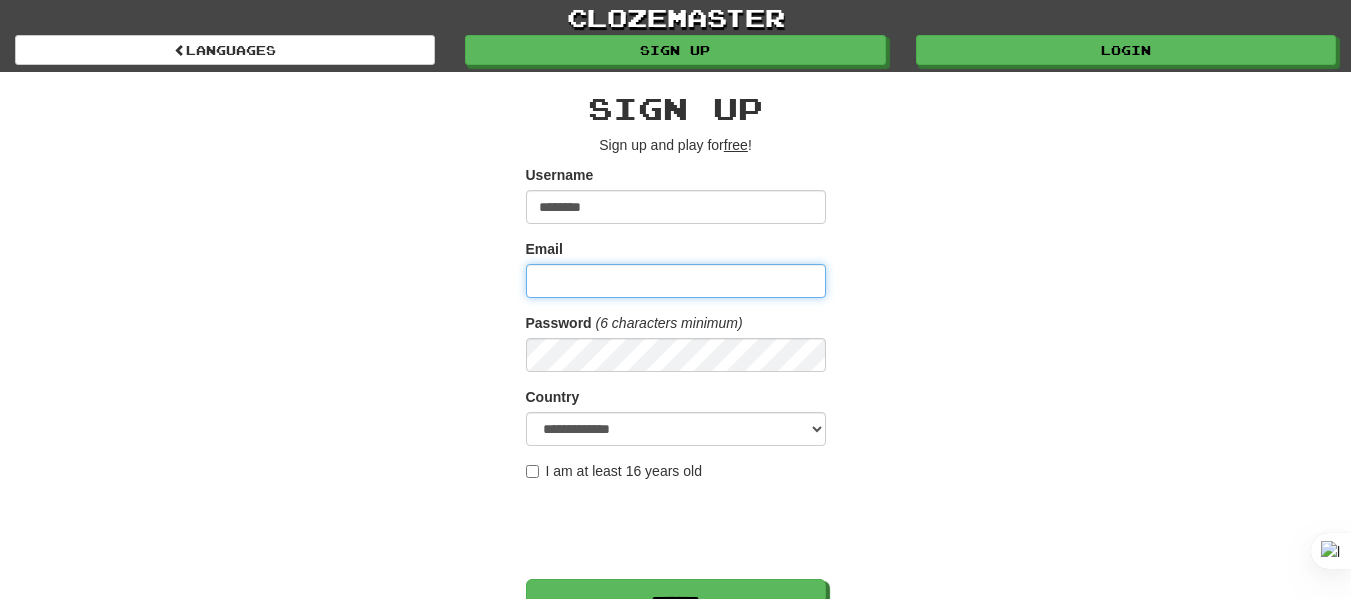click on "Email" at bounding box center [676, 281] 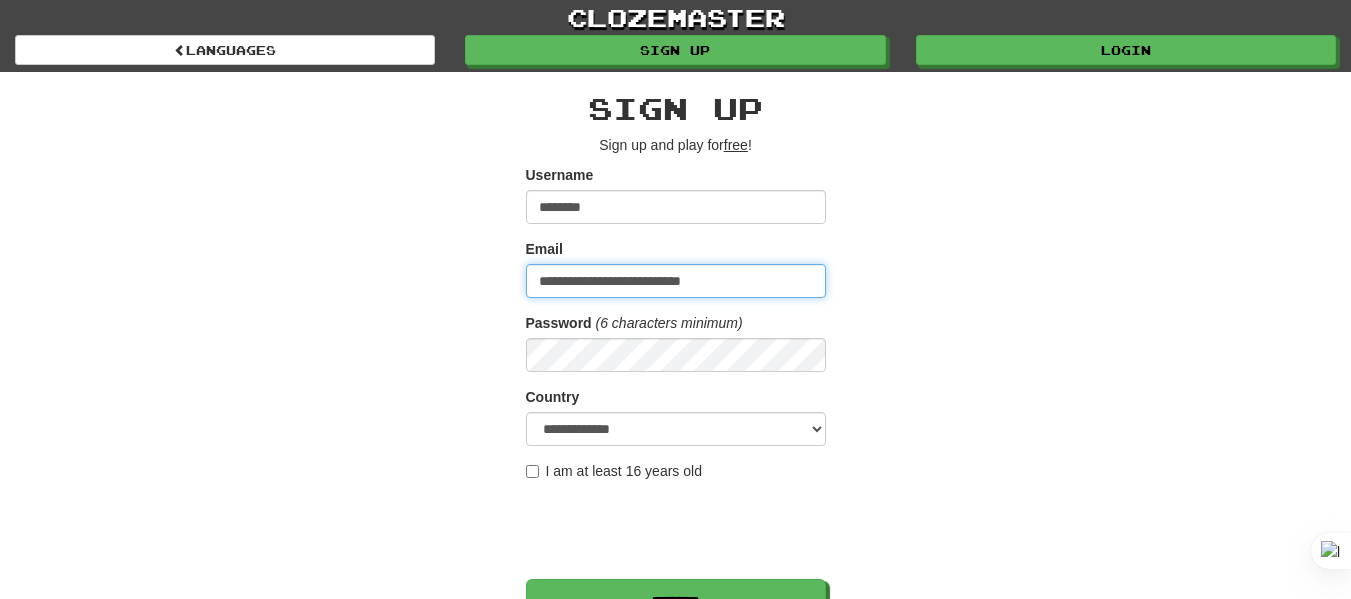 type on "**********" 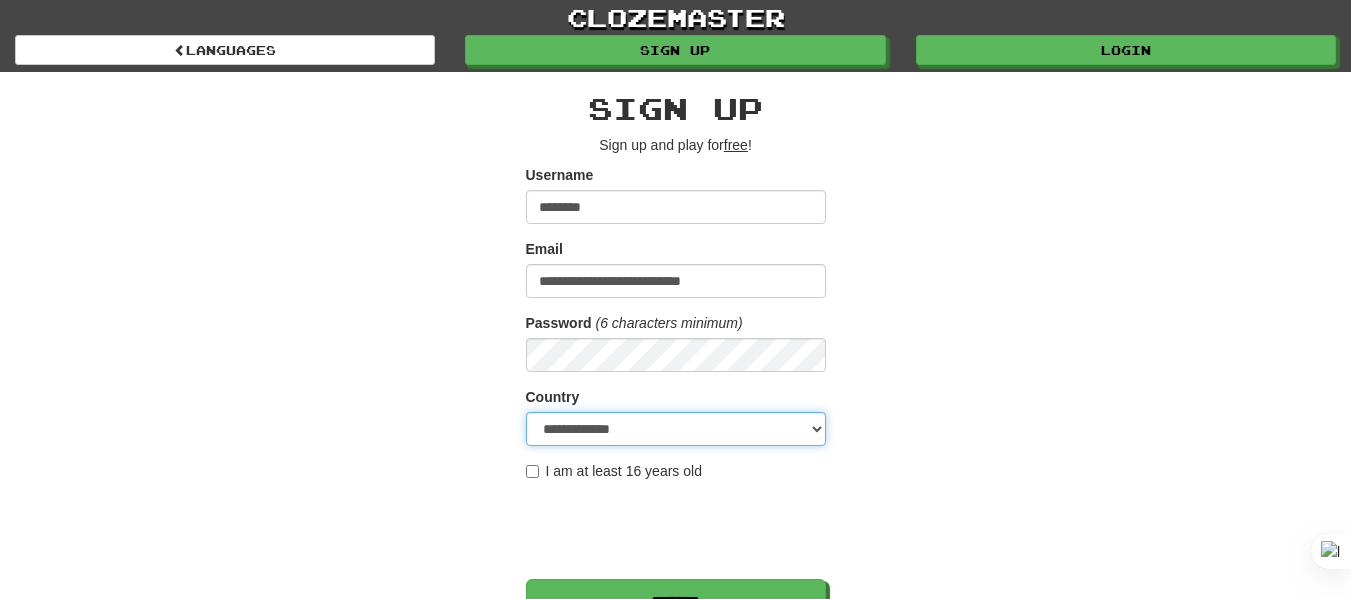 click on "**********" at bounding box center [676, 429] 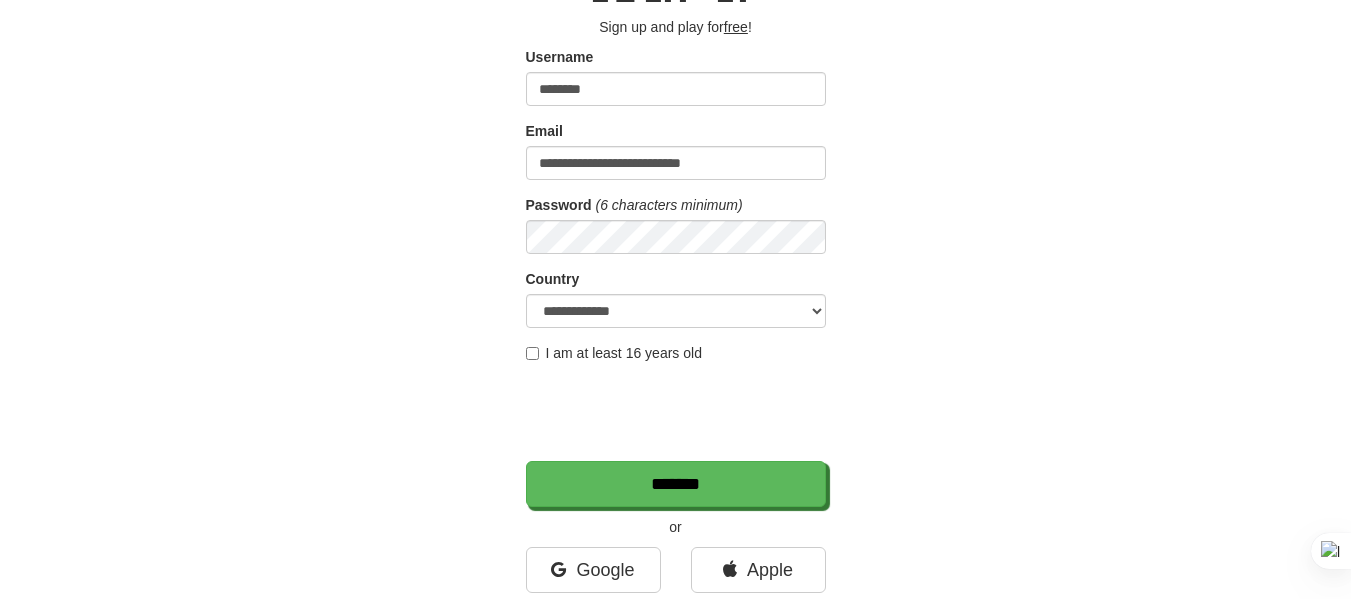 scroll, scrollTop: 119, scrollLeft: 0, axis: vertical 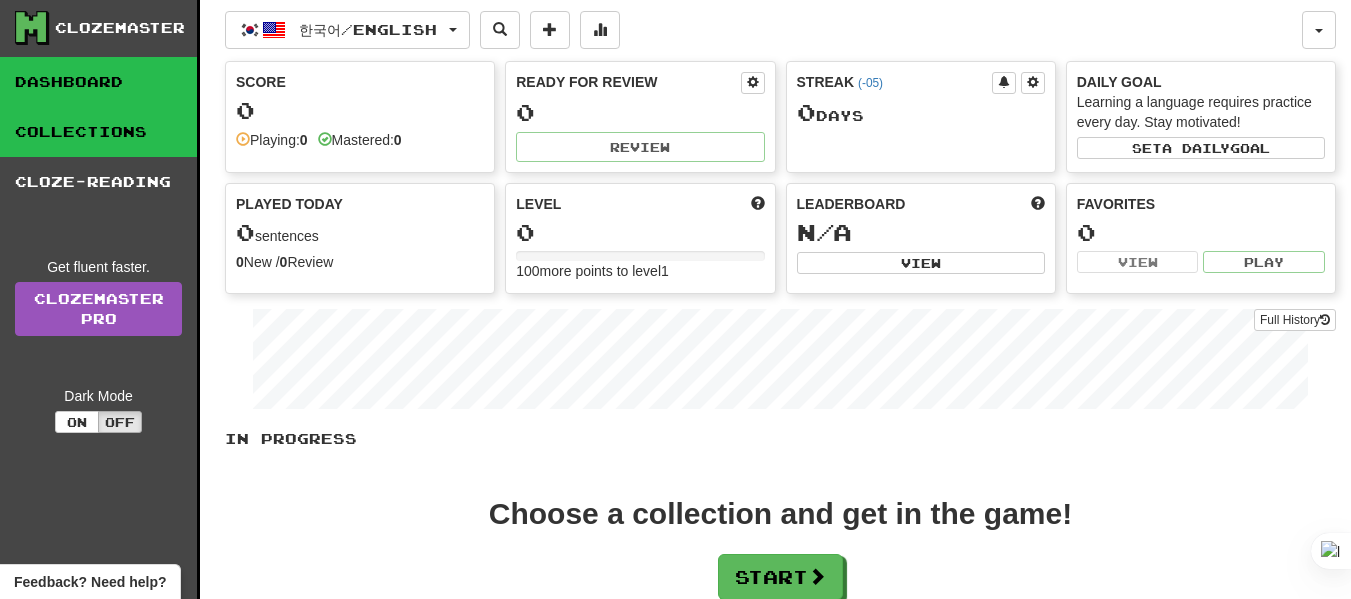 click on "Collections" at bounding box center (98, 132) 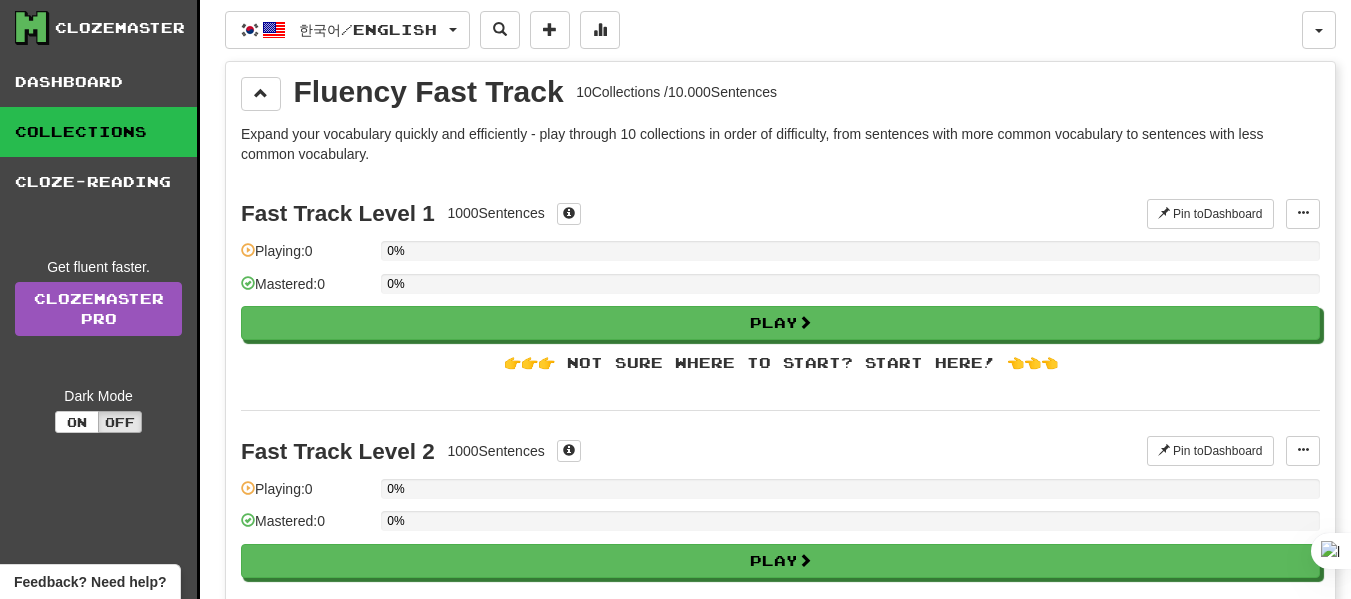 scroll, scrollTop: 0, scrollLeft: 0, axis: both 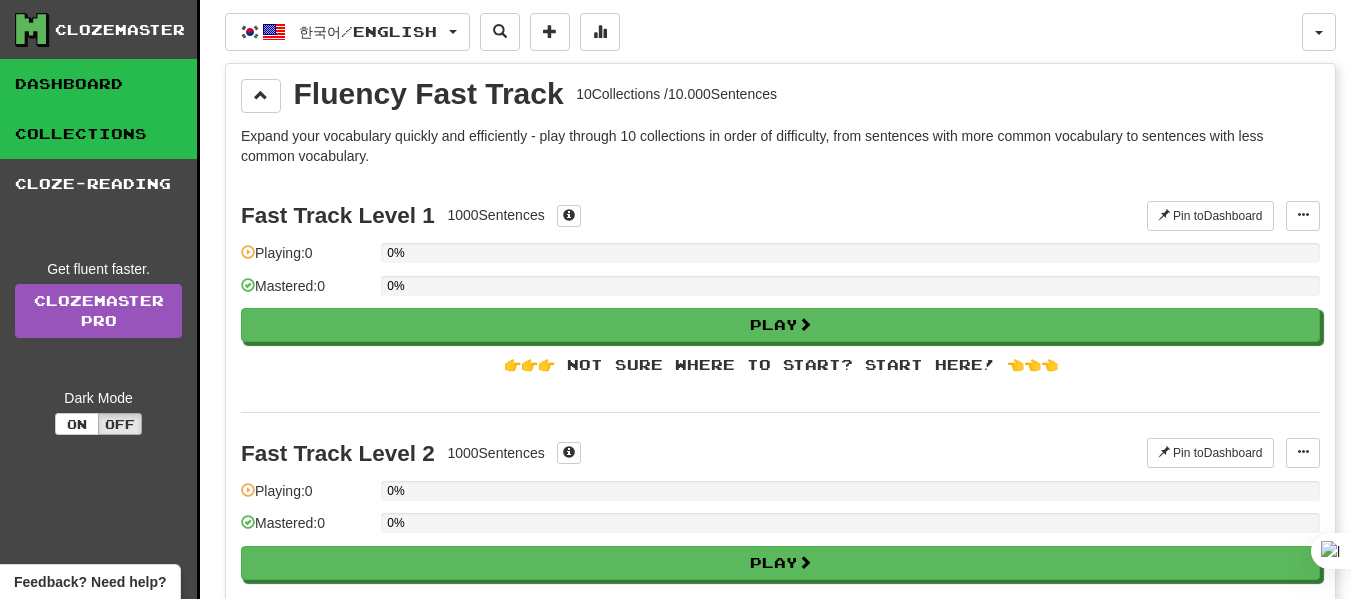 click on "Dashboard" at bounding box center (98, 84) 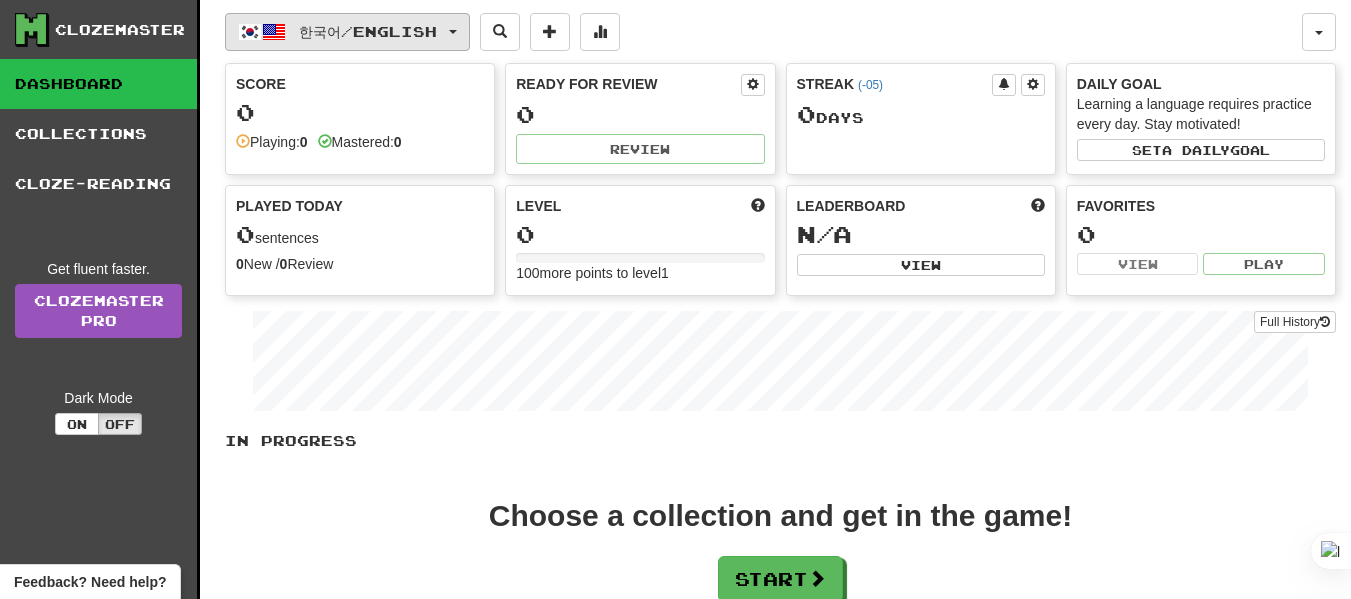 click on "한국어  /  English" at bounding box center (368, 31) 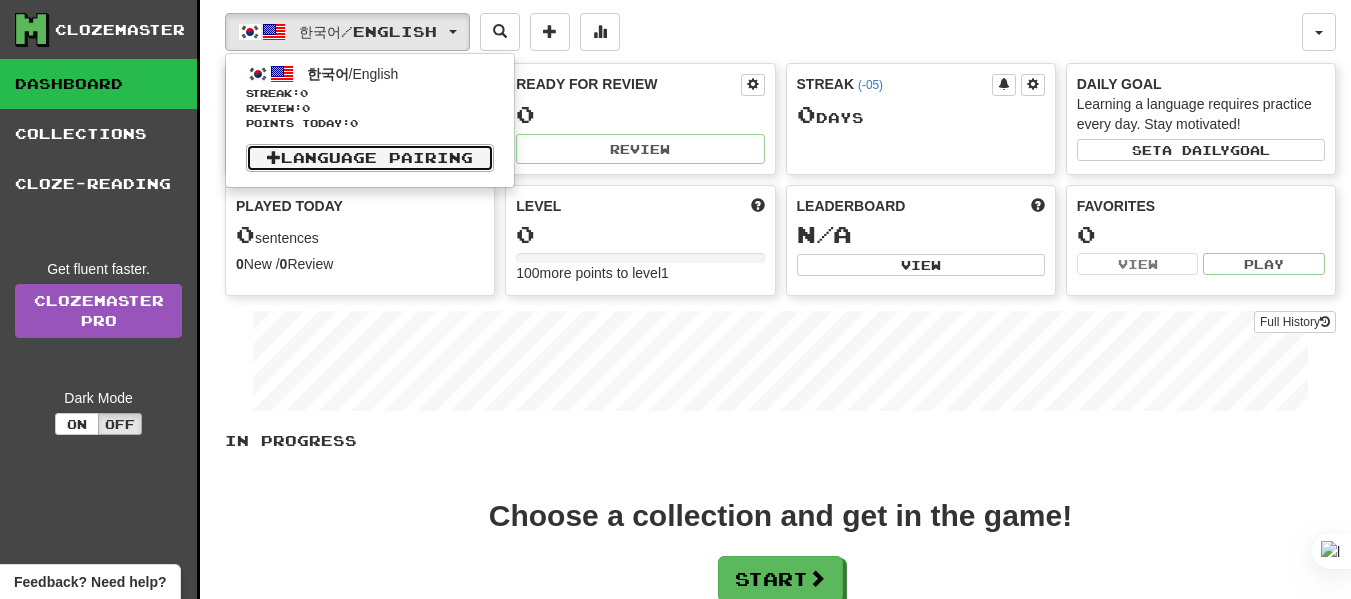 click on "Language Pairing" at bounding box center [370, 158] 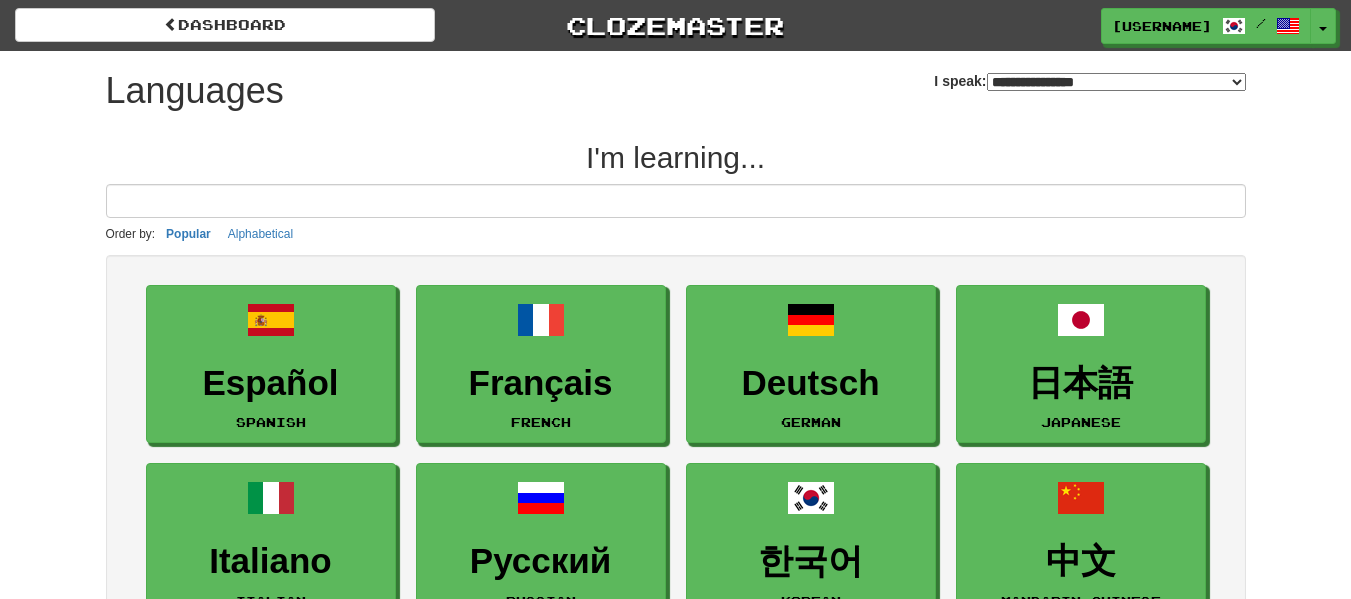 select on "*******" 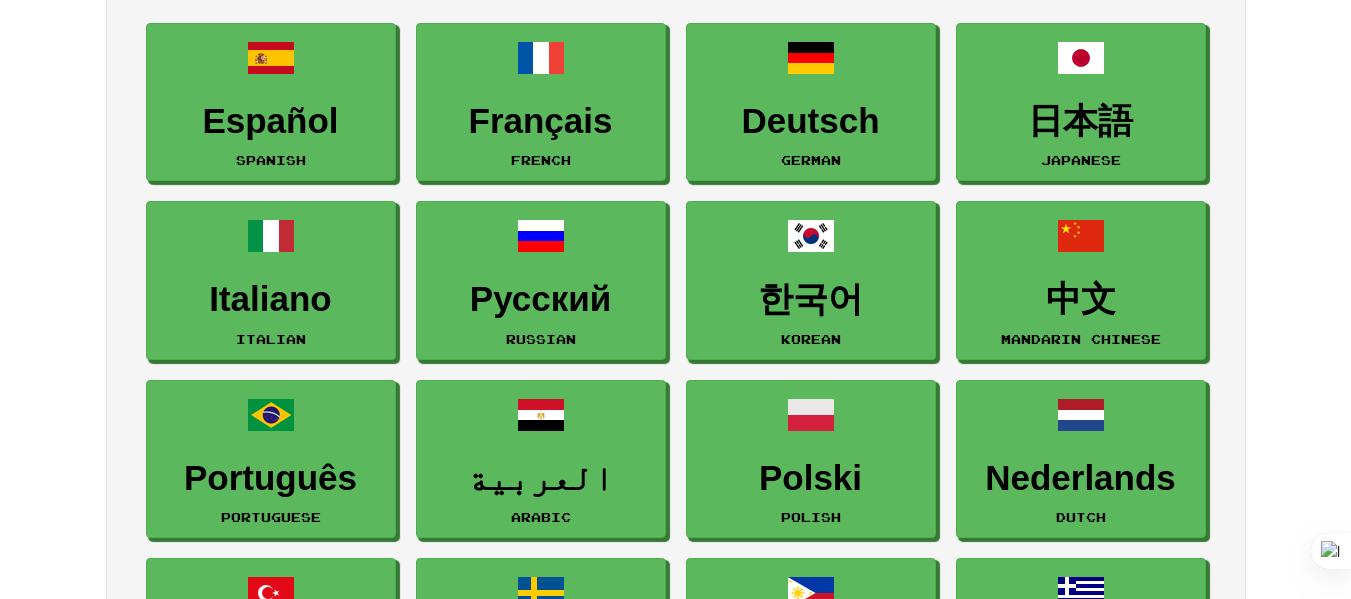 scroll, scrollTop: 260, scrollLeft: 0, axis: vertical 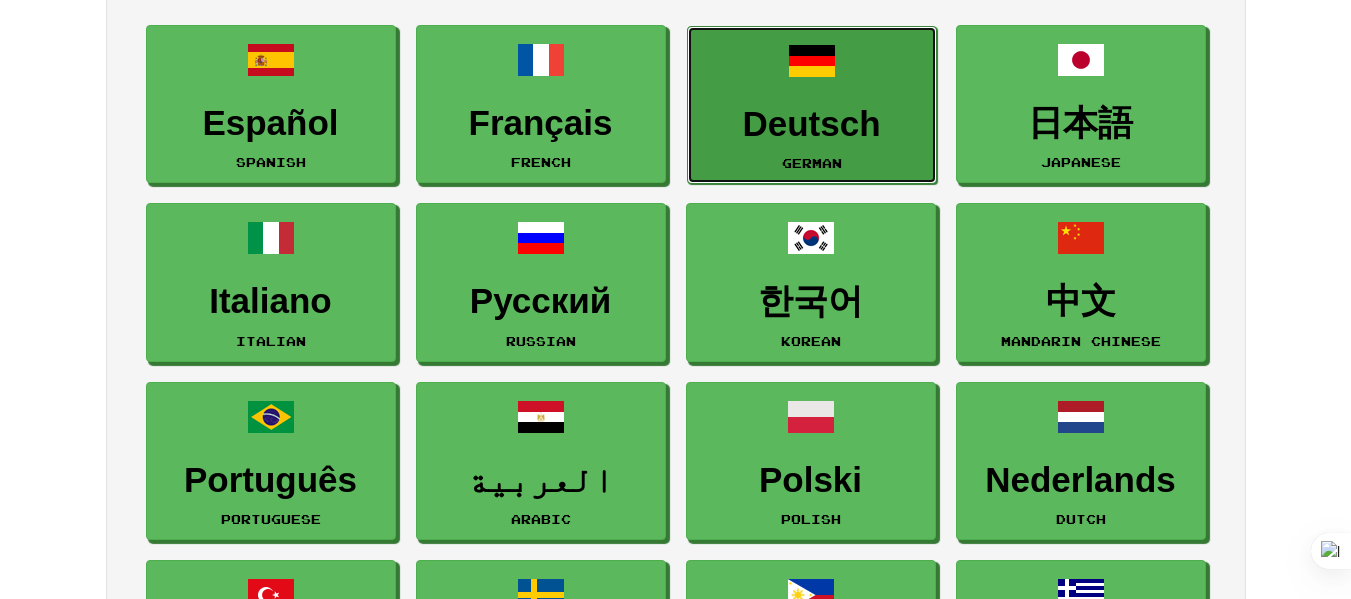 click on "Deutsch" at bounding box center (812, 124) 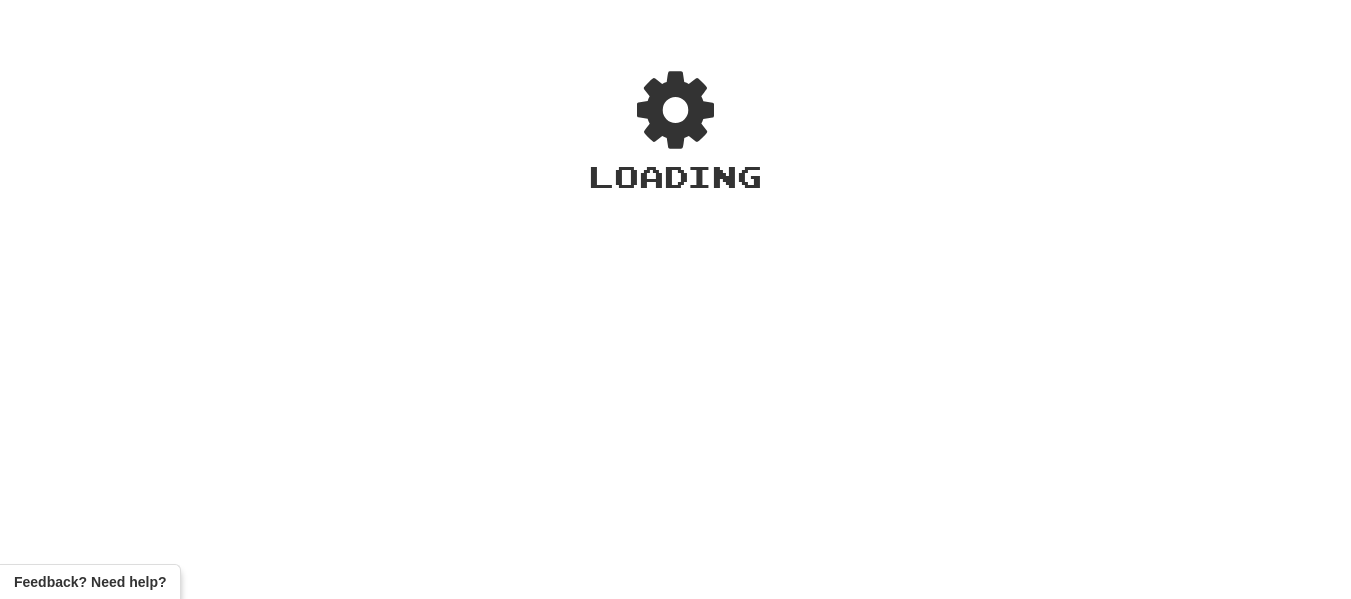 scroll, scrollTop: 0, scrollLeft: 0, axis: both 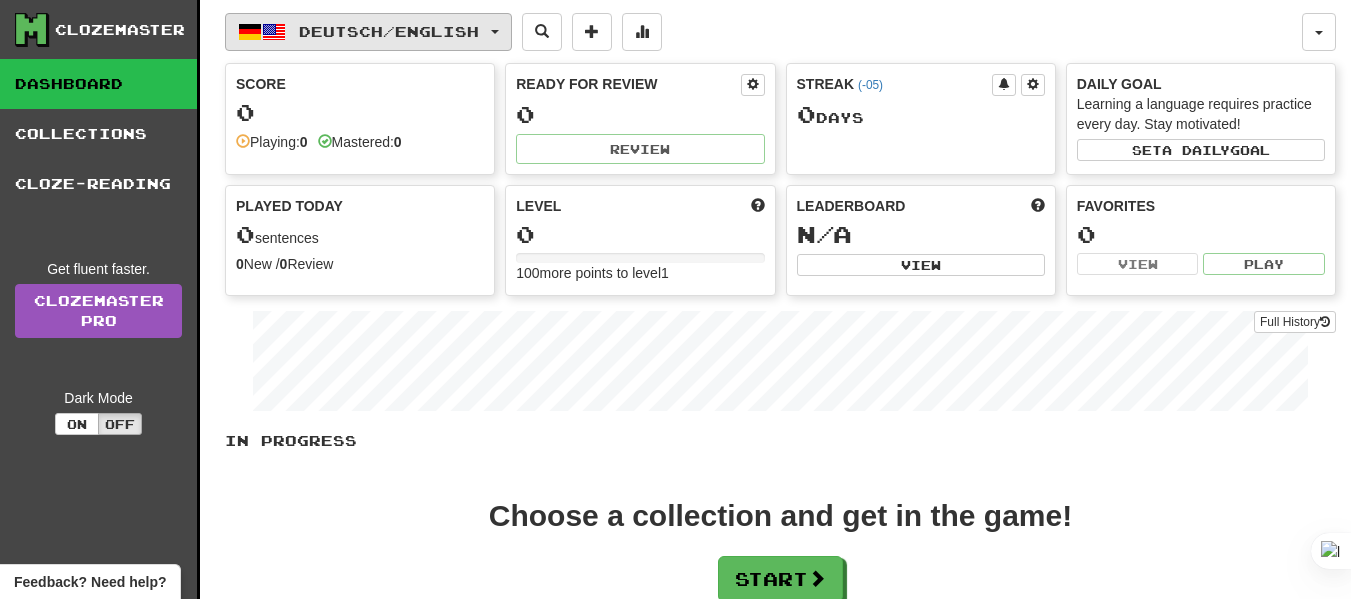 click on "Deutsch  /  English" at bounding box center (389, 31) 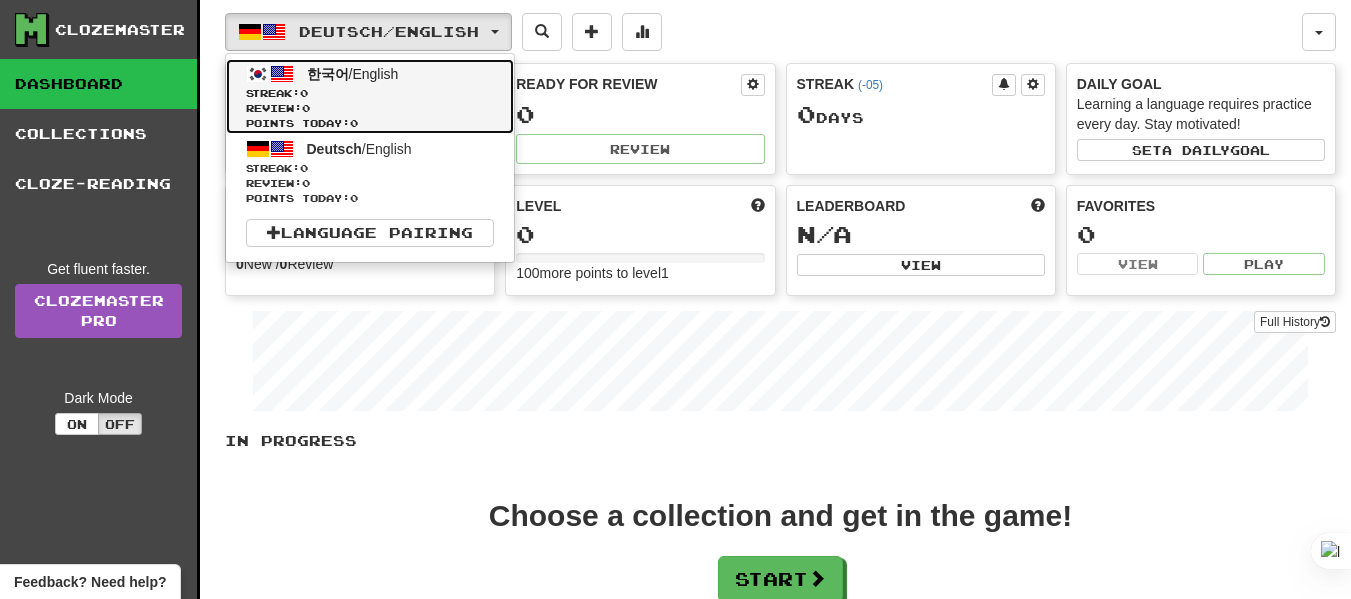 click on "한국어  /  English" at bounding box center [353, 74] 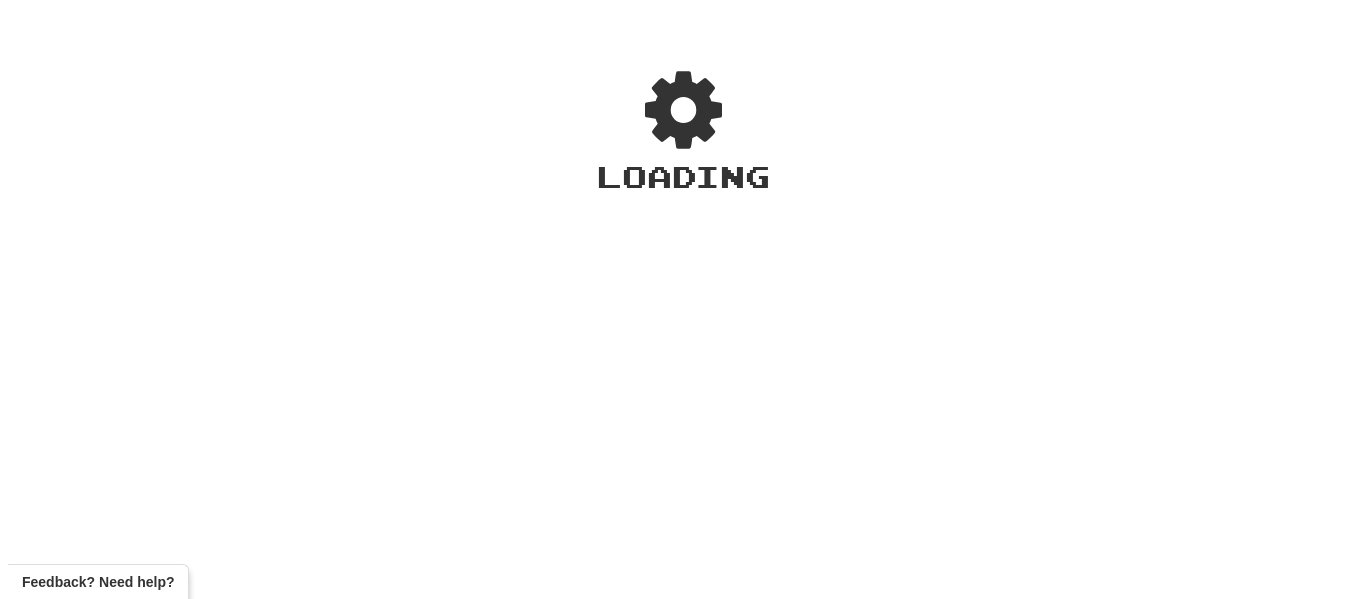 scroll, scrollTop: 0, scrollLeft: 0, axis: both 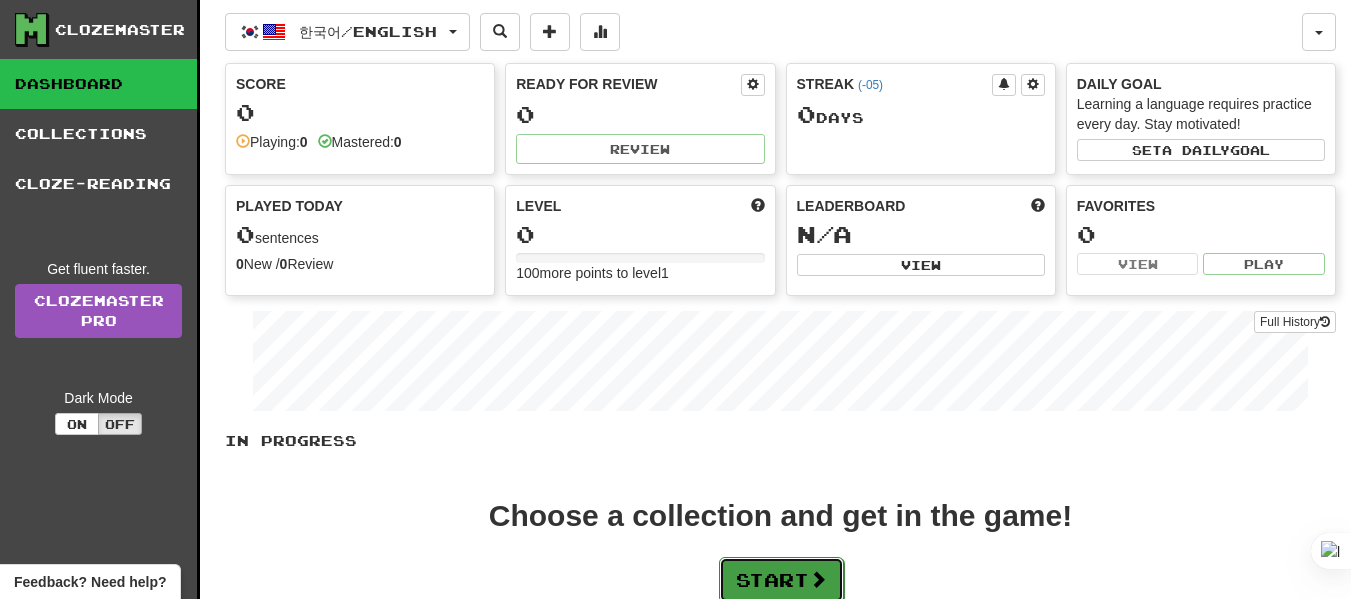 click on "Start" at bounding box center [781, 580] 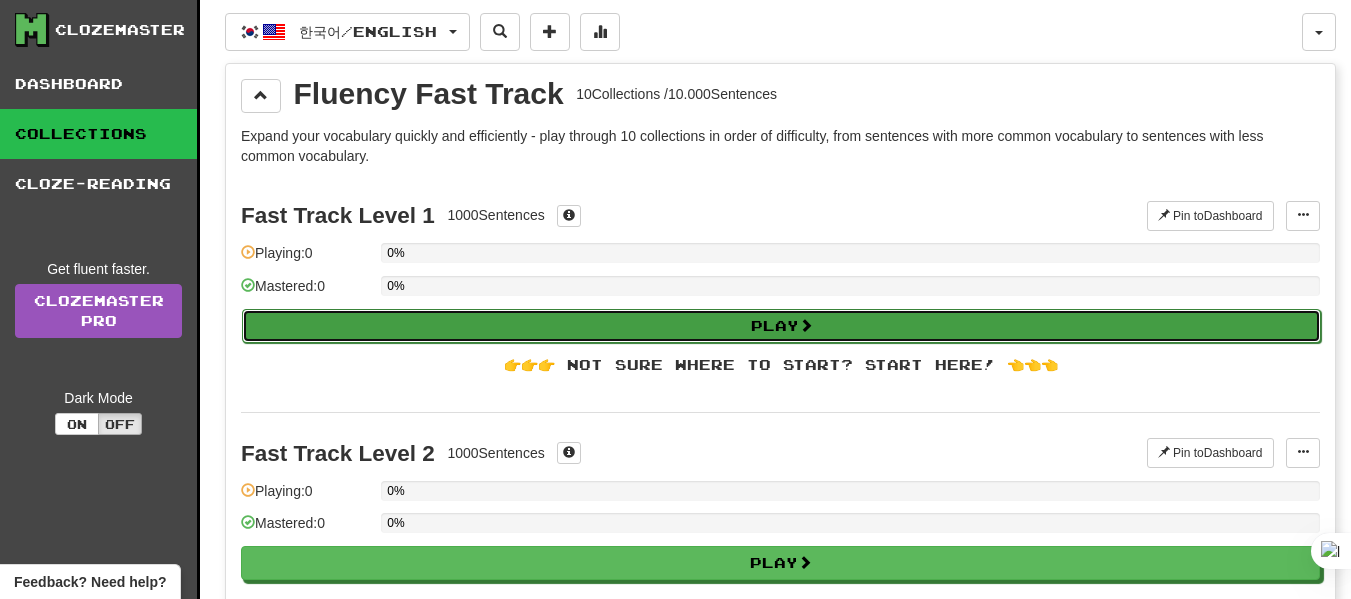 click on "Play" at bounding box center [781, 326] 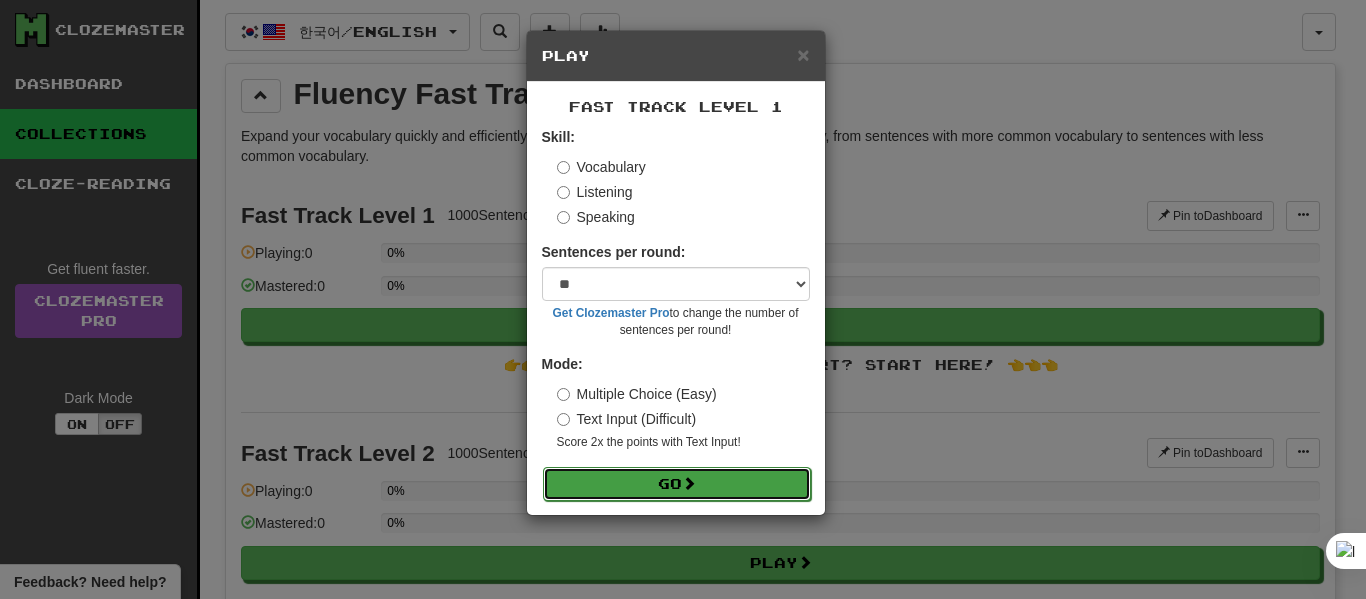 click on "Go" at bounding box center (677, 484) 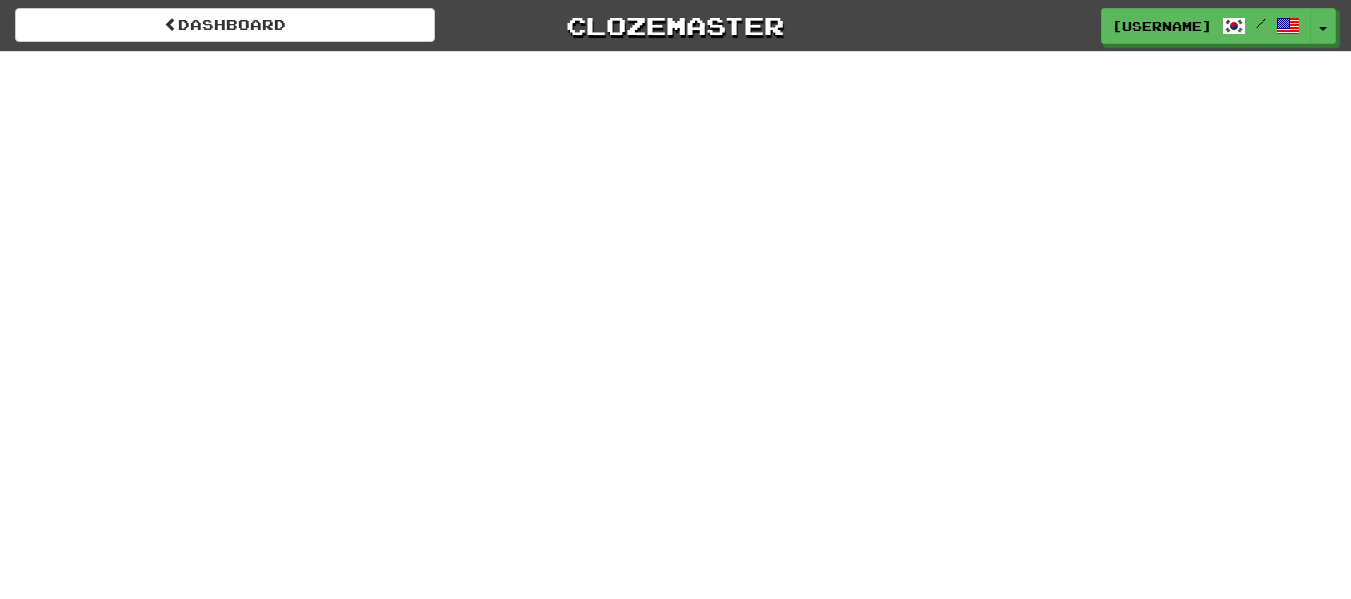 scroll, scrollTop: 0, scrollLeft: 0, axis: both 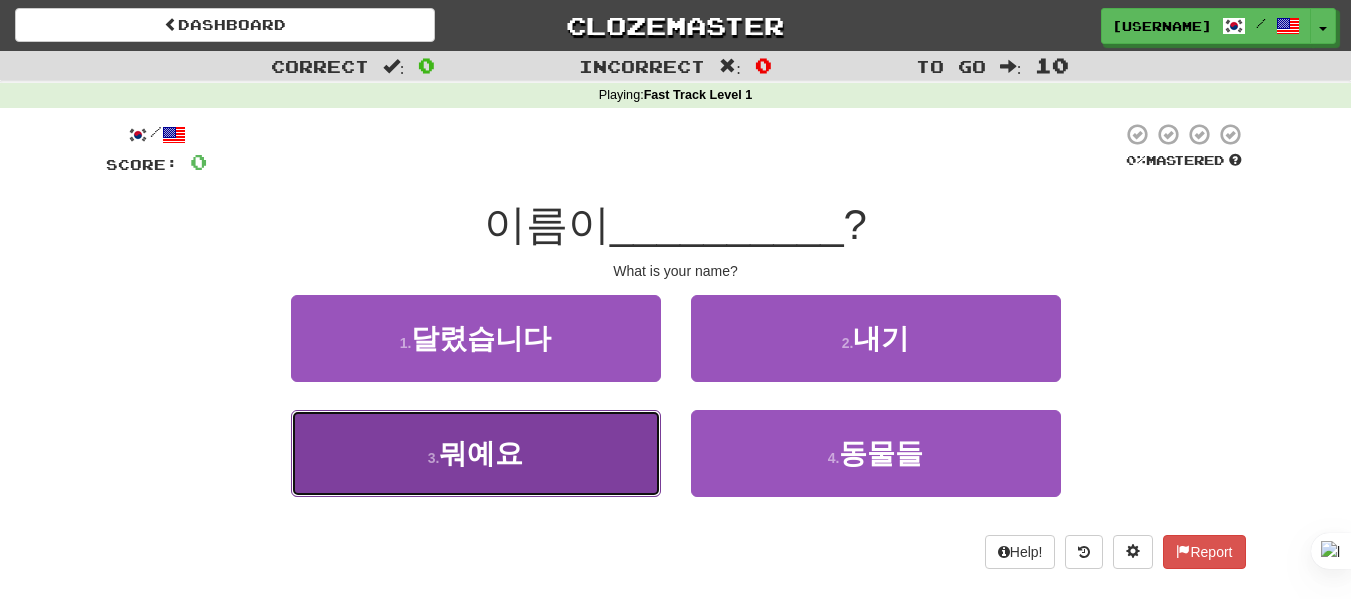 click on "3 .  뭐예요" at bounding box center [476, 453] 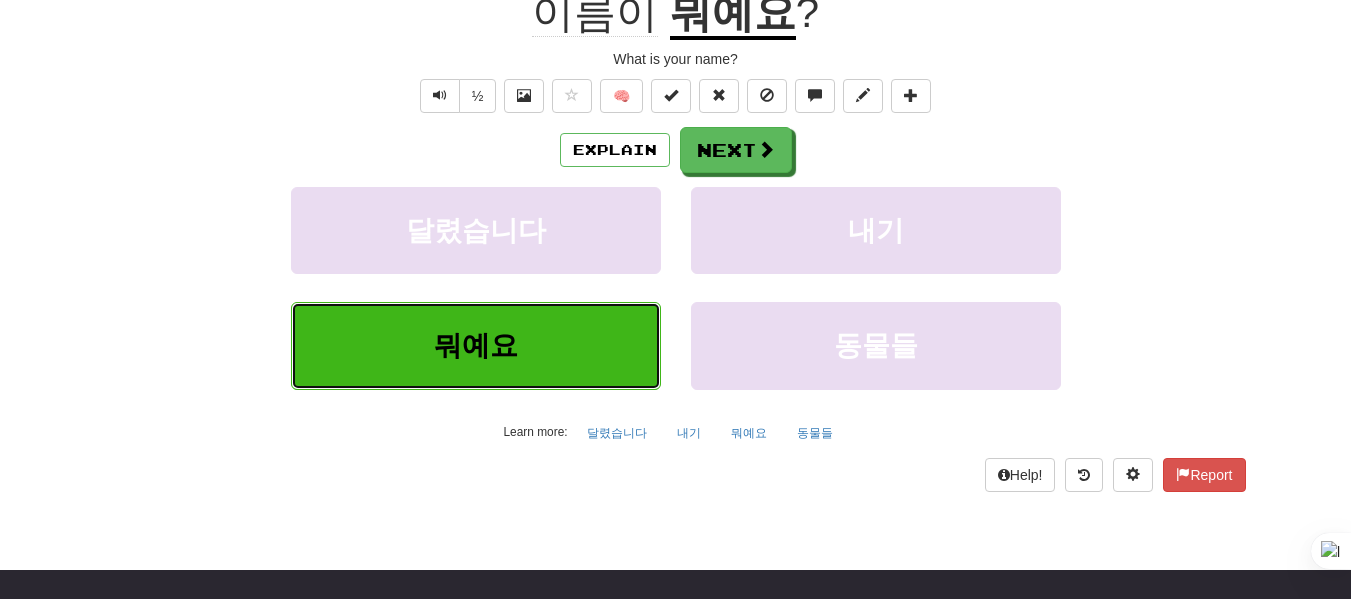 scroll, scrollTop: 226, scrollLeft: 0, axis: vertical 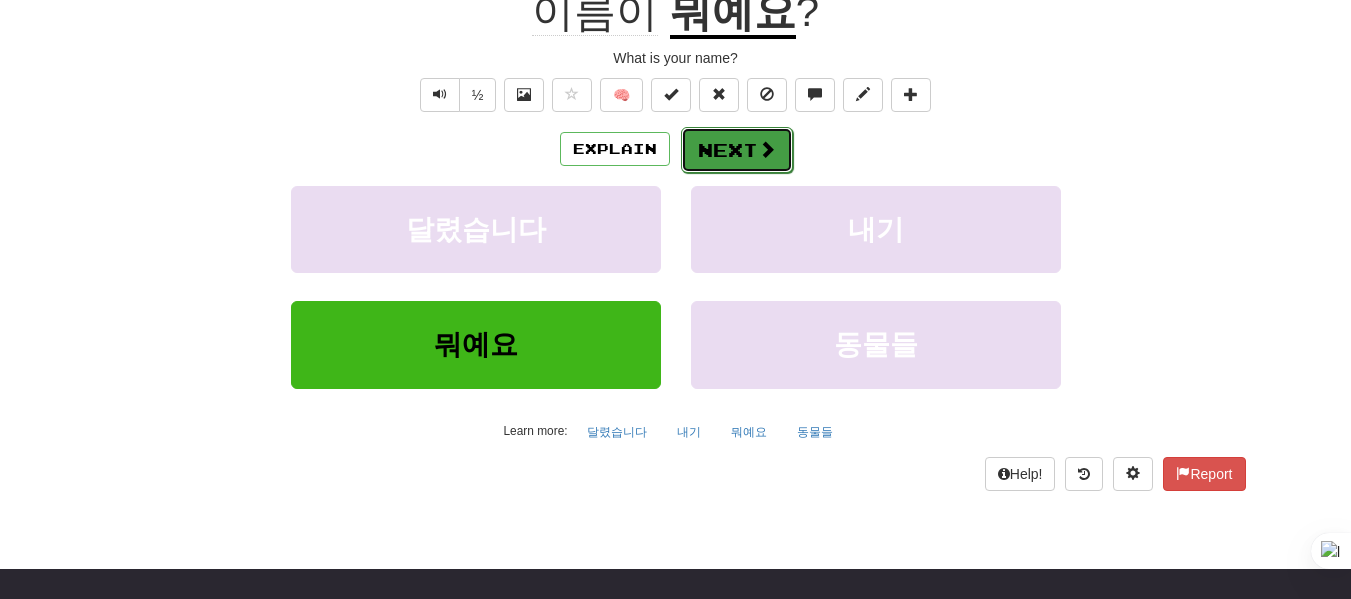 click on "Next" at bounding box center (737, 150) 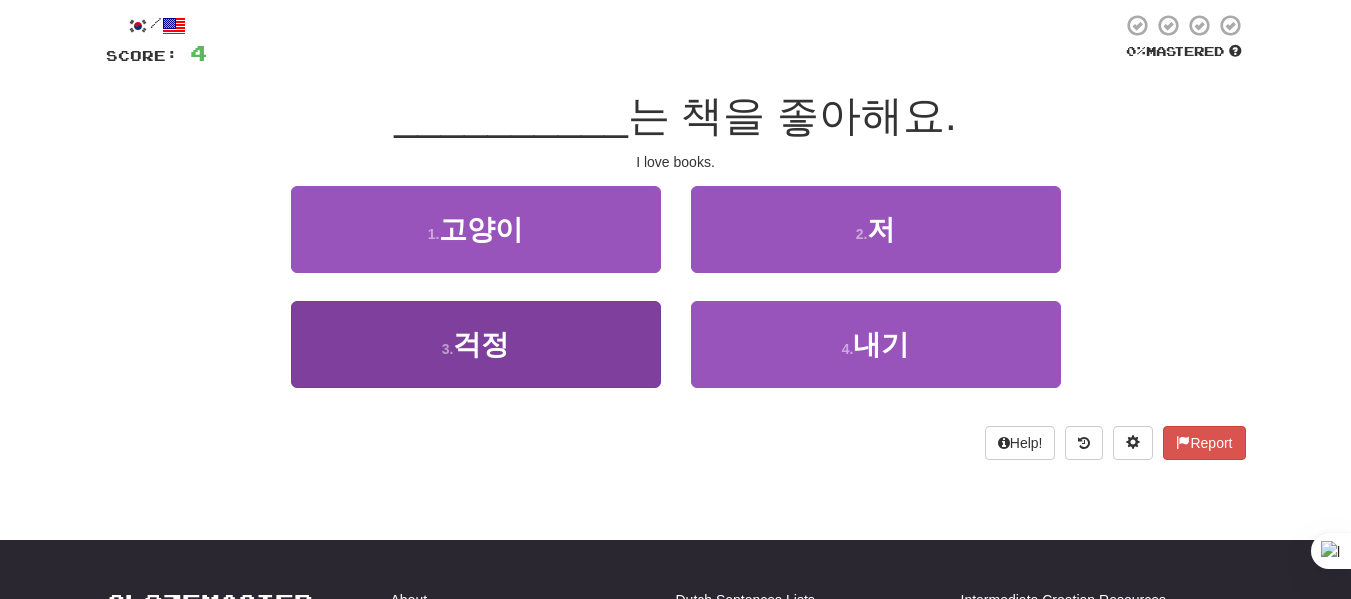 scroll, scrollTop: 108, scrollLeft: 0, axis: vertical 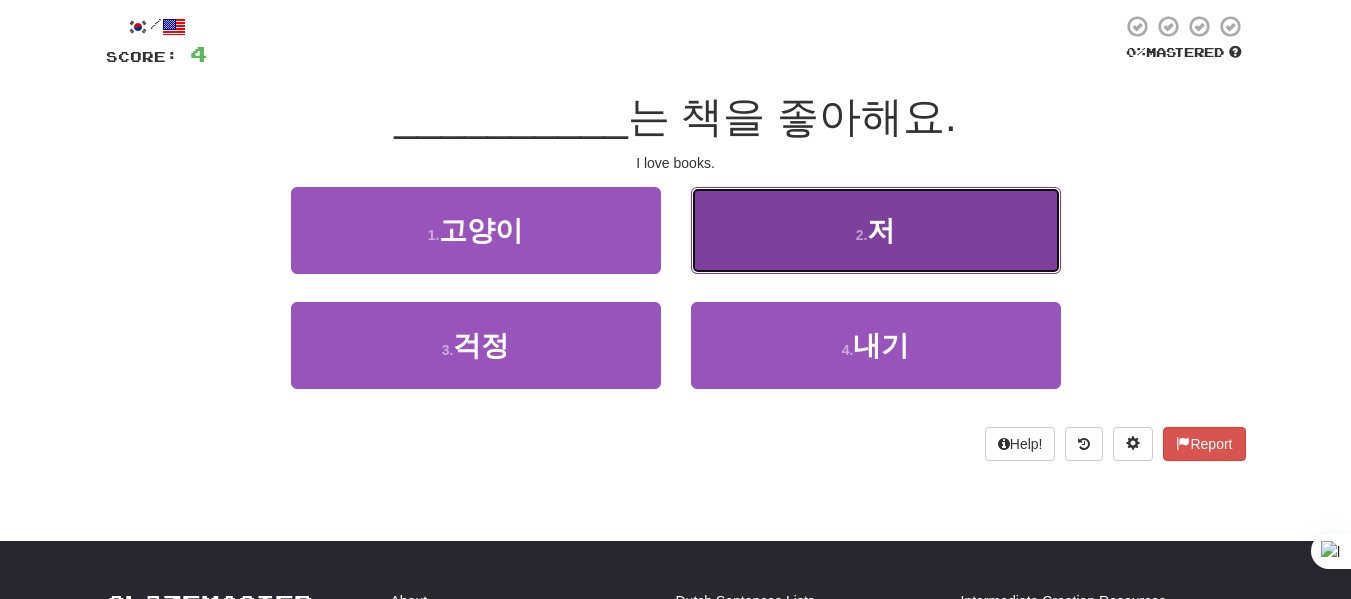 click on "저" at bounding box center (881, 230) 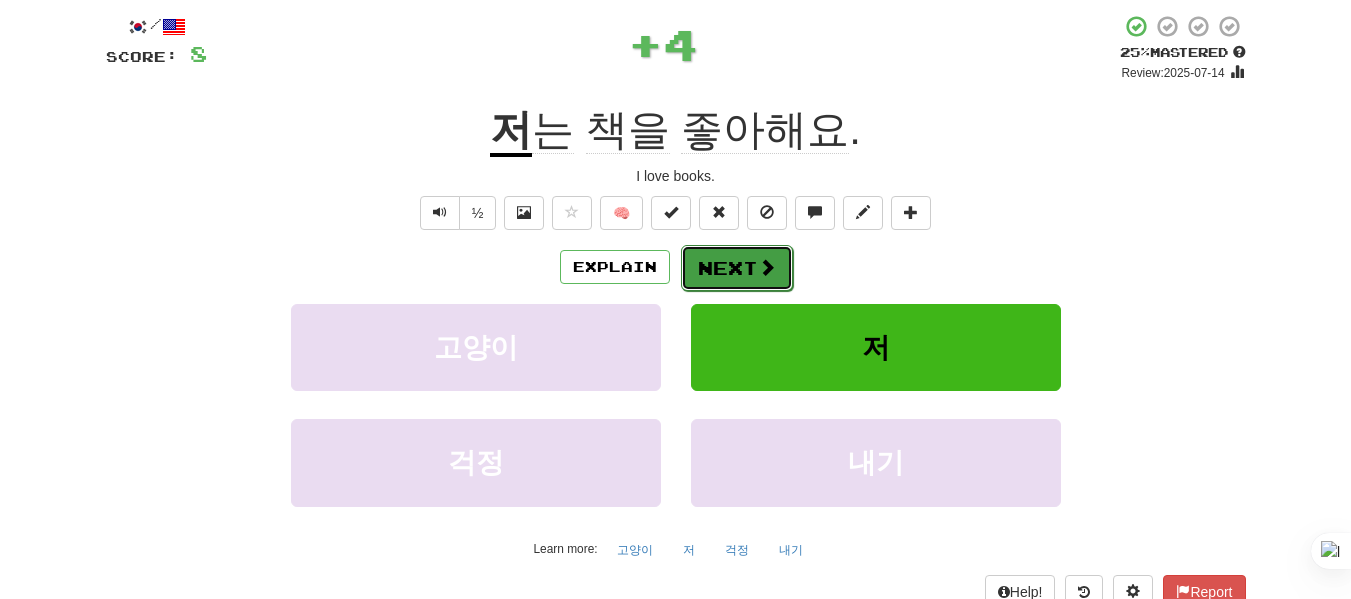 click on "Next" at bounding box center (737, 268) 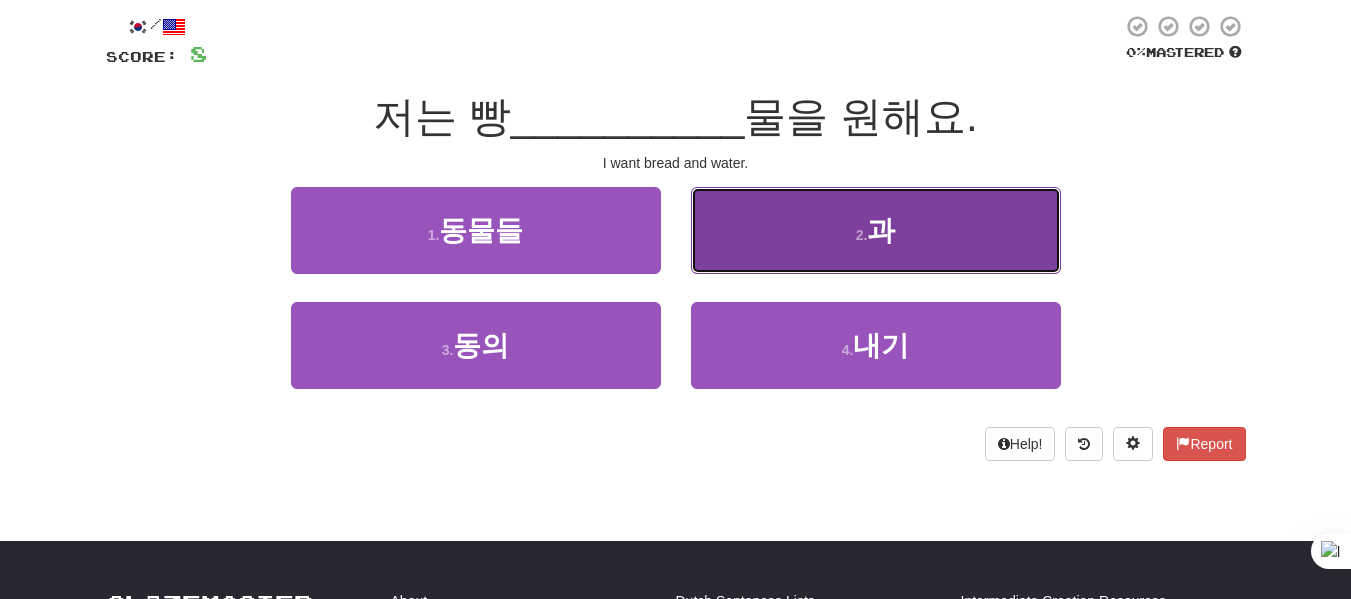 click on "2 .  과" at bounding box center [876, 230] 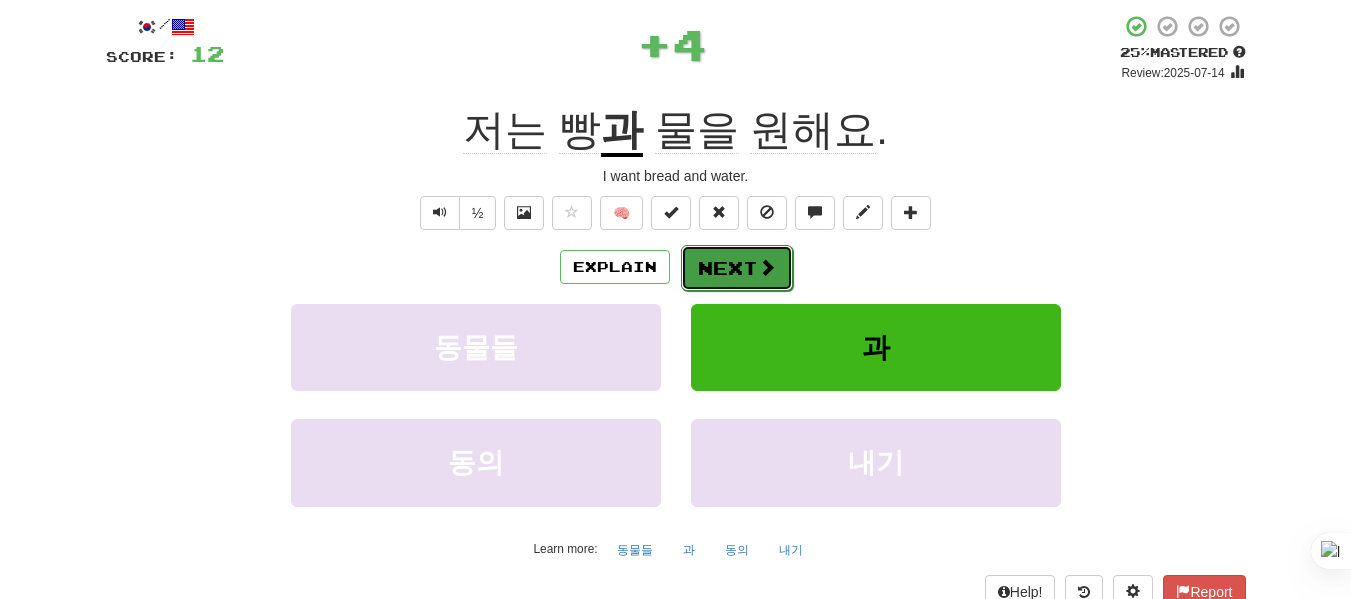 click on "Next" at bounding box center (737, 268) 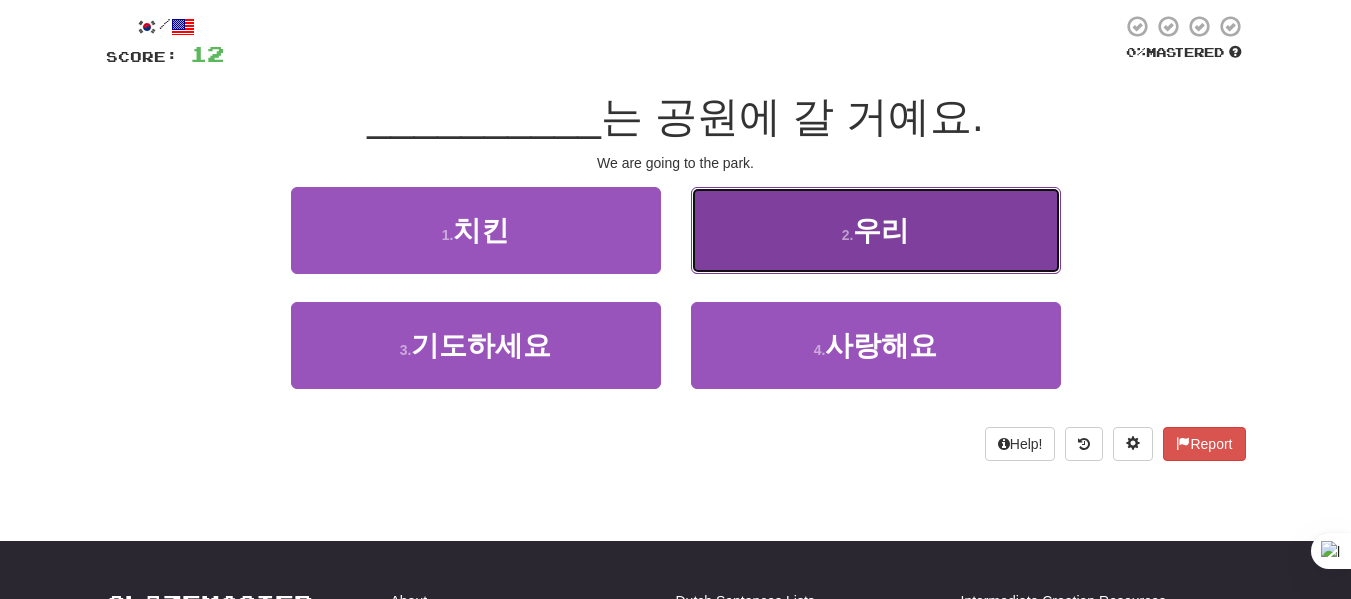 click on "2 .  우리" at bounding box center (876, 230) 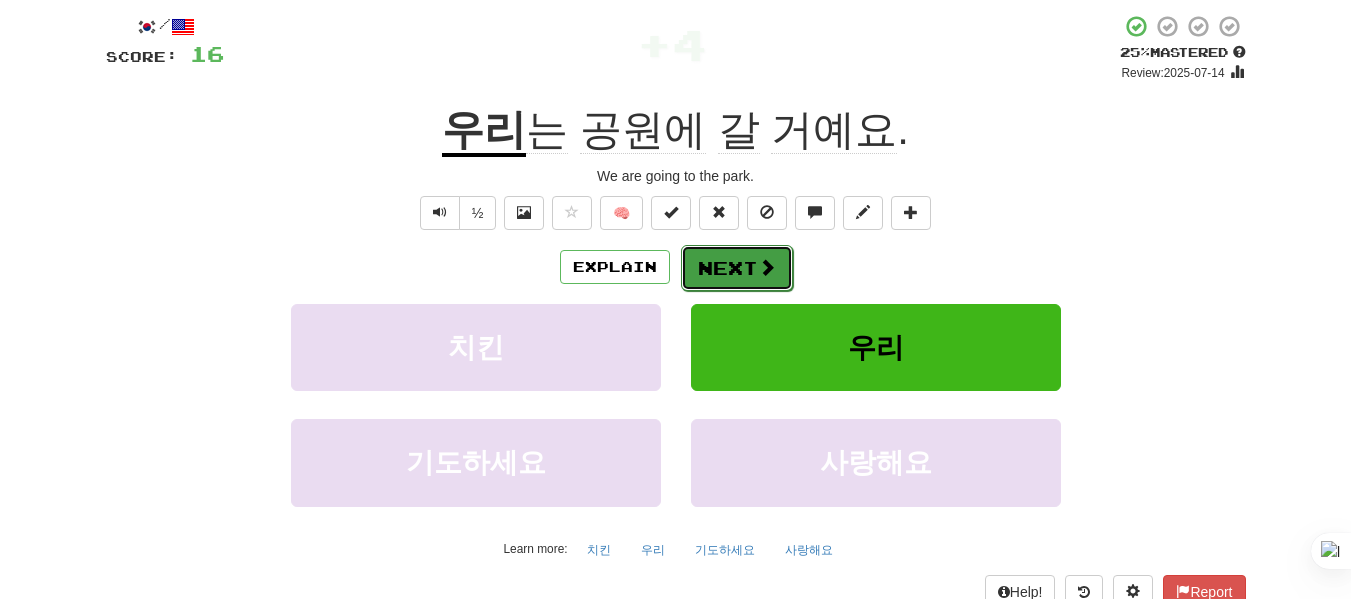 click on "Next" at bounding box center [737, 268] 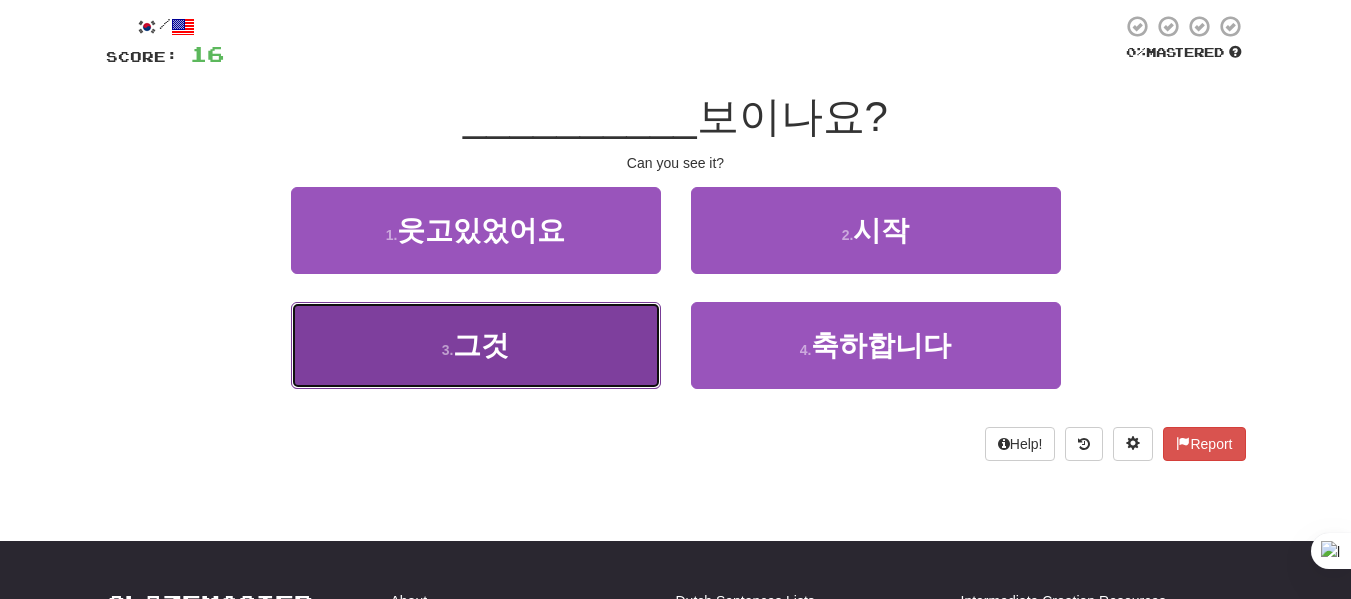 click on "3 .  그것" at bounding box center (476, 345) 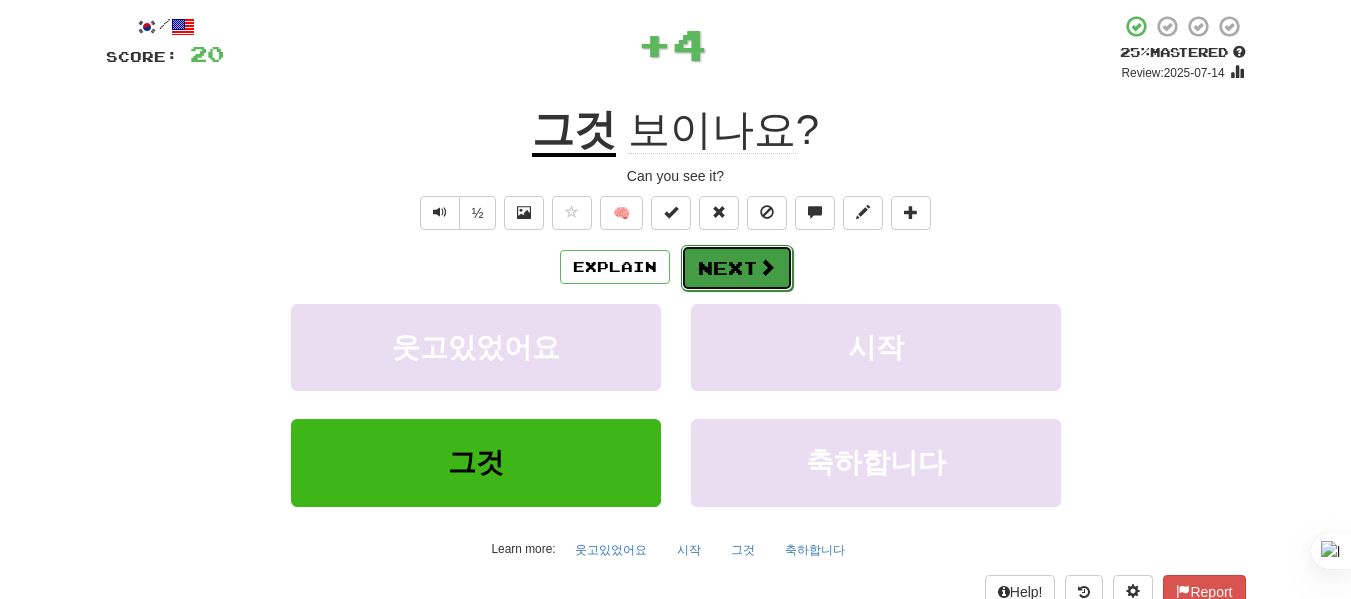 click on "Next" at bounding box center (737, 268) 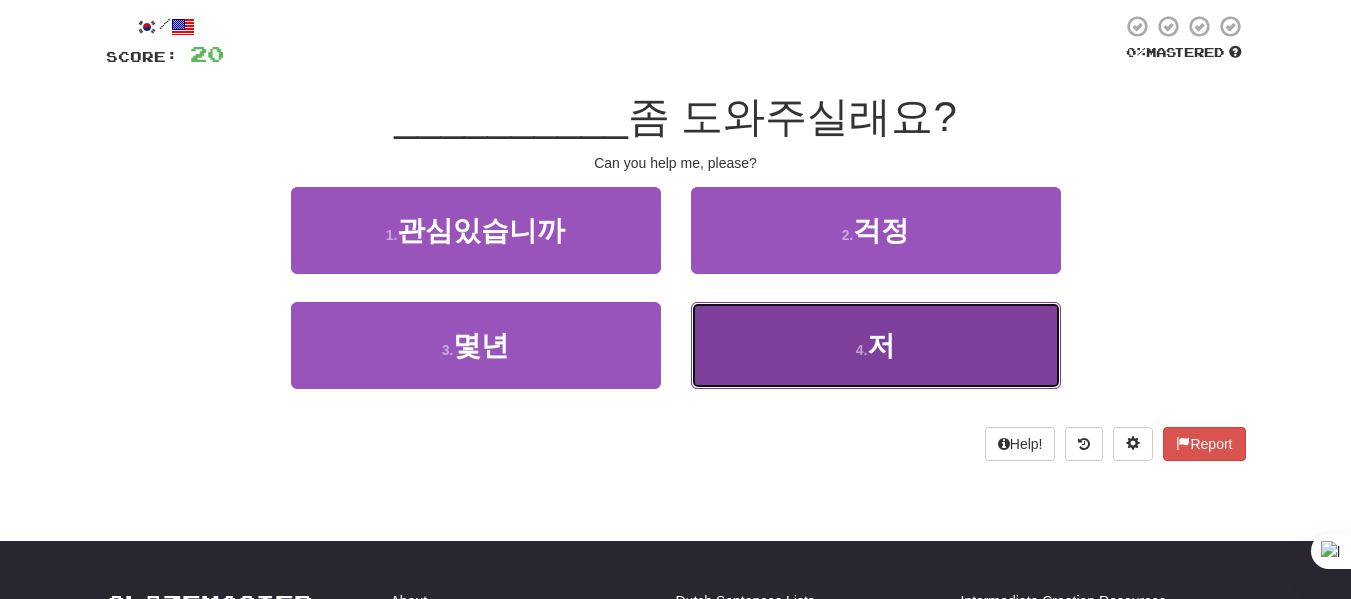 click on "4 .  저" at bounding box center (876, 345) 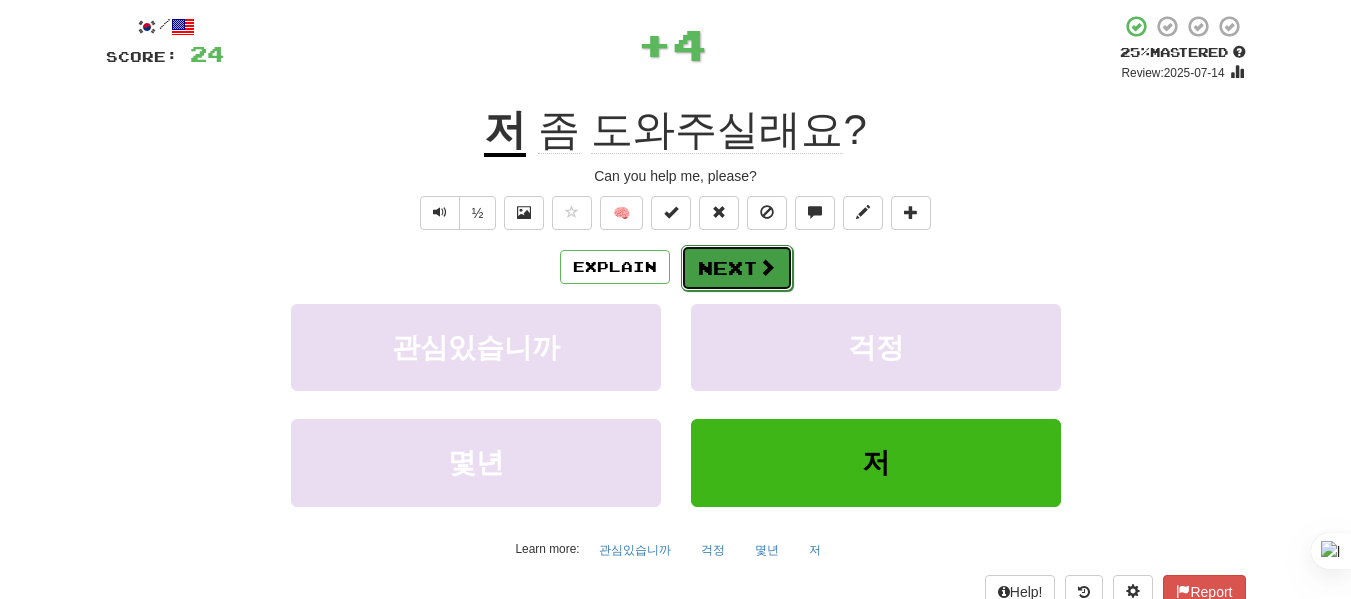 click on "Next" at bounding box center [737, 268] 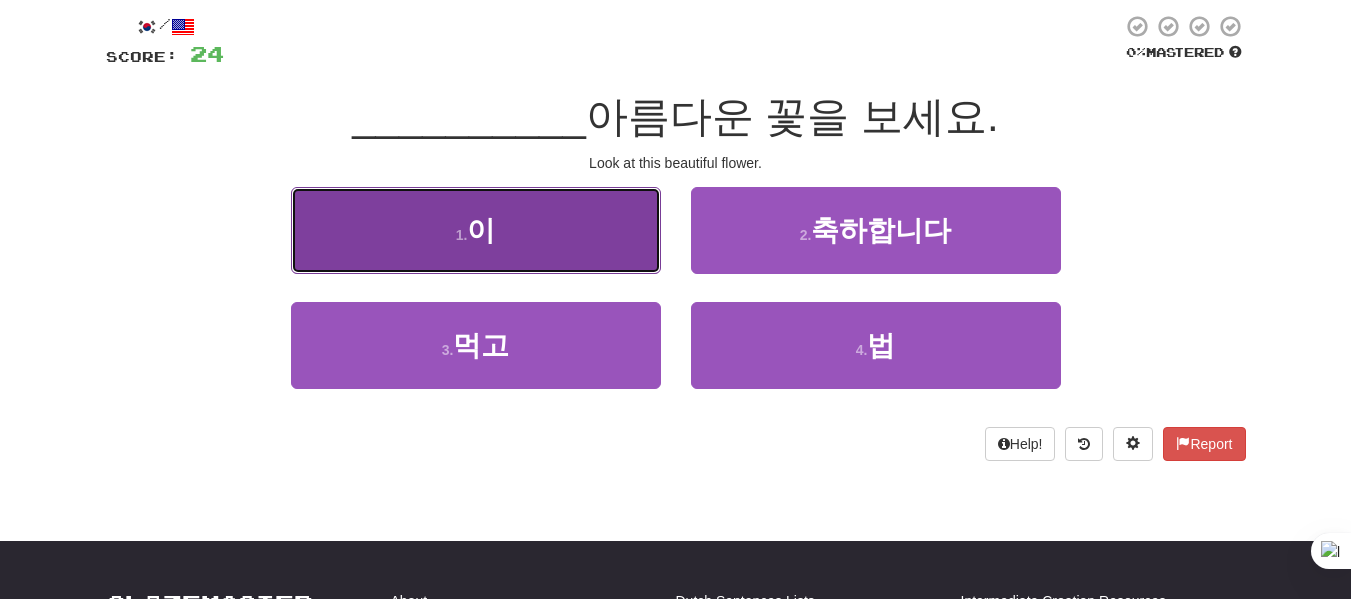 click on "1 .  이" at bounding box center (476, 230) 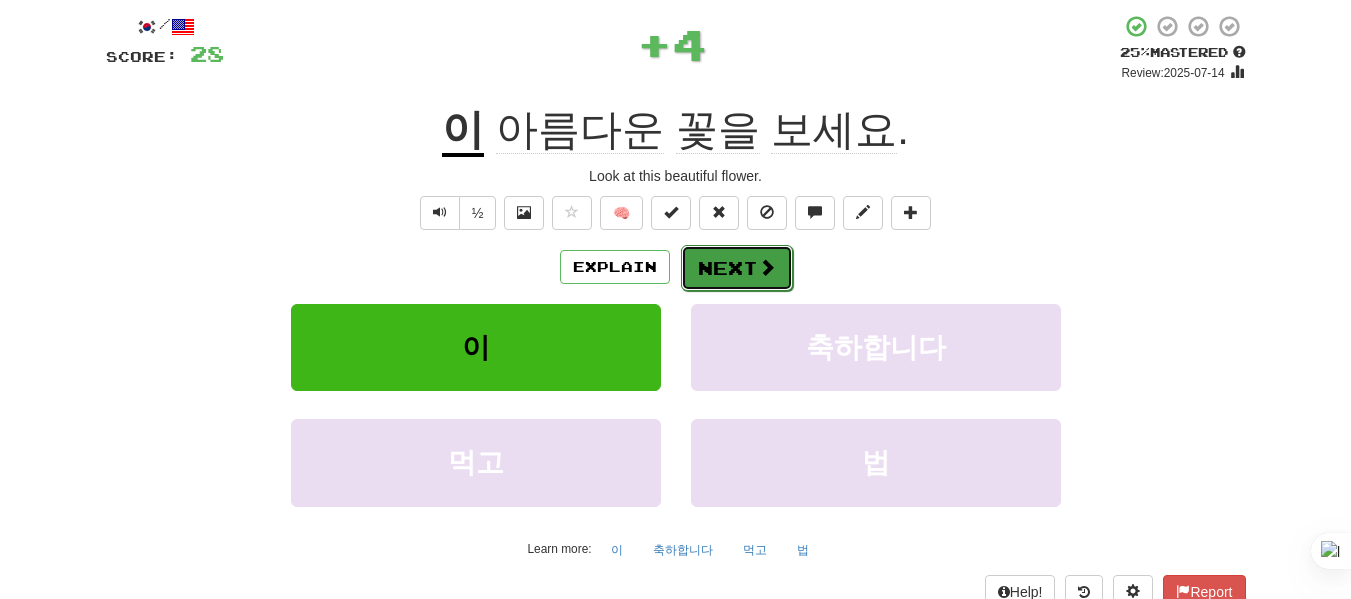 click on "Next" at bounding box center [737, 268] 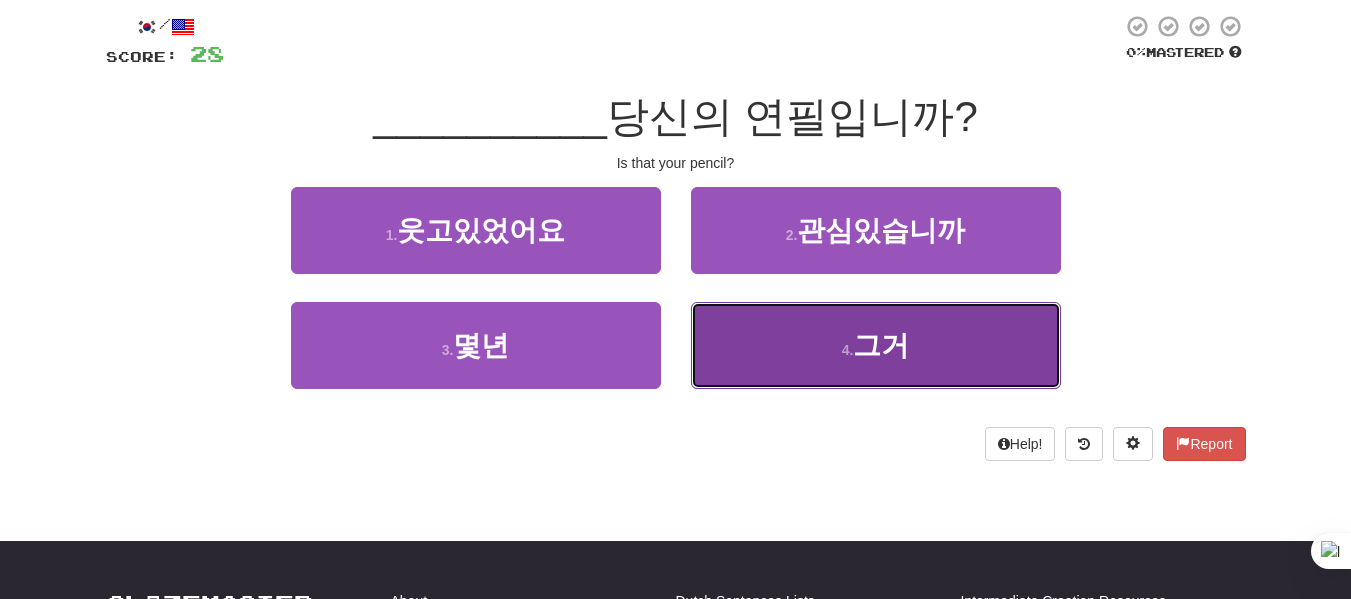 click on "4 .  그거" at bounding box center [876, 345] 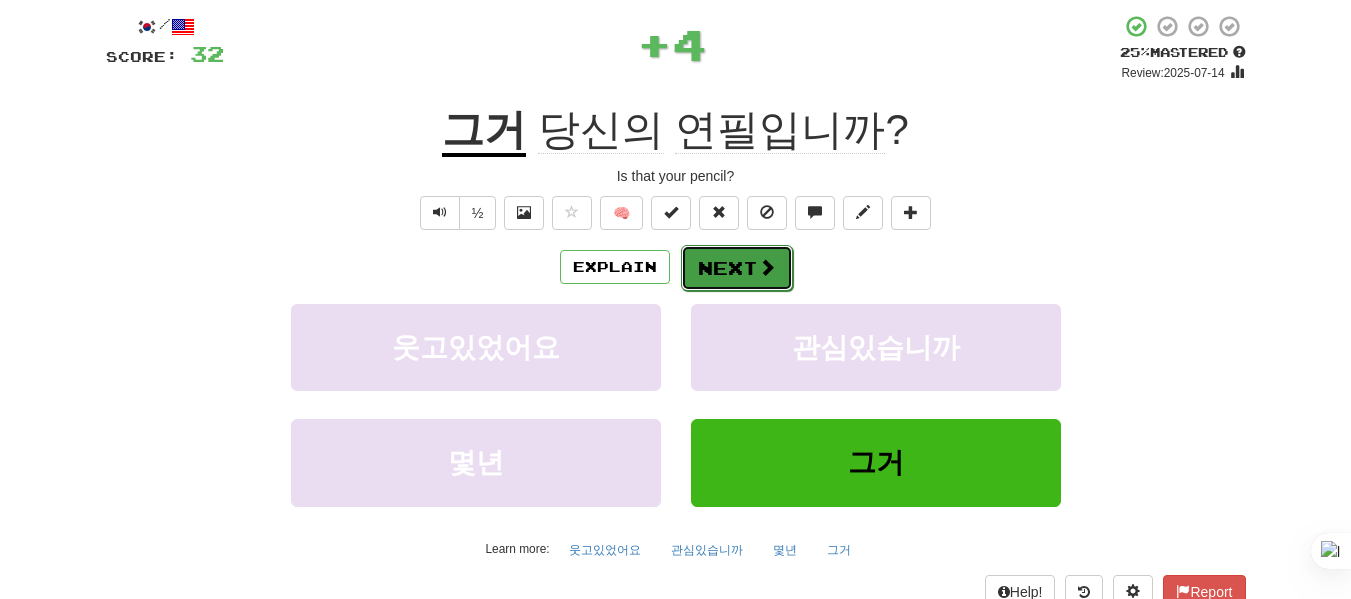 click on "Next" at bounding box center (737, 268) 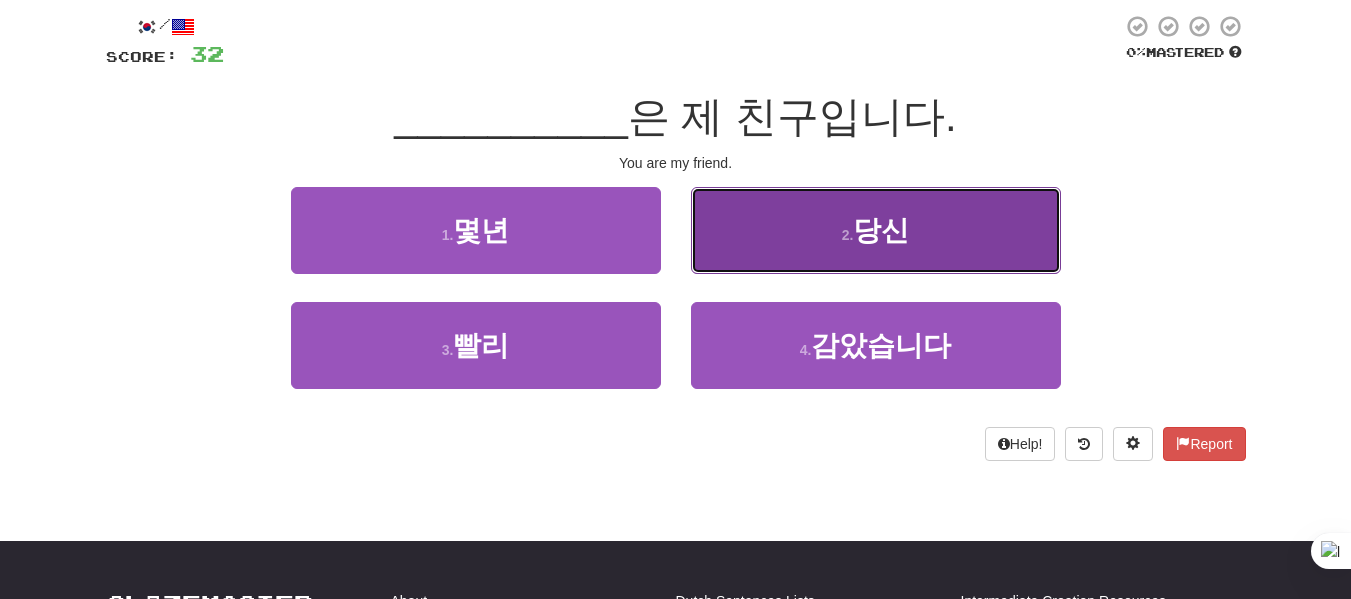 click on "2 .  당신" at bounding box center (876, 230) 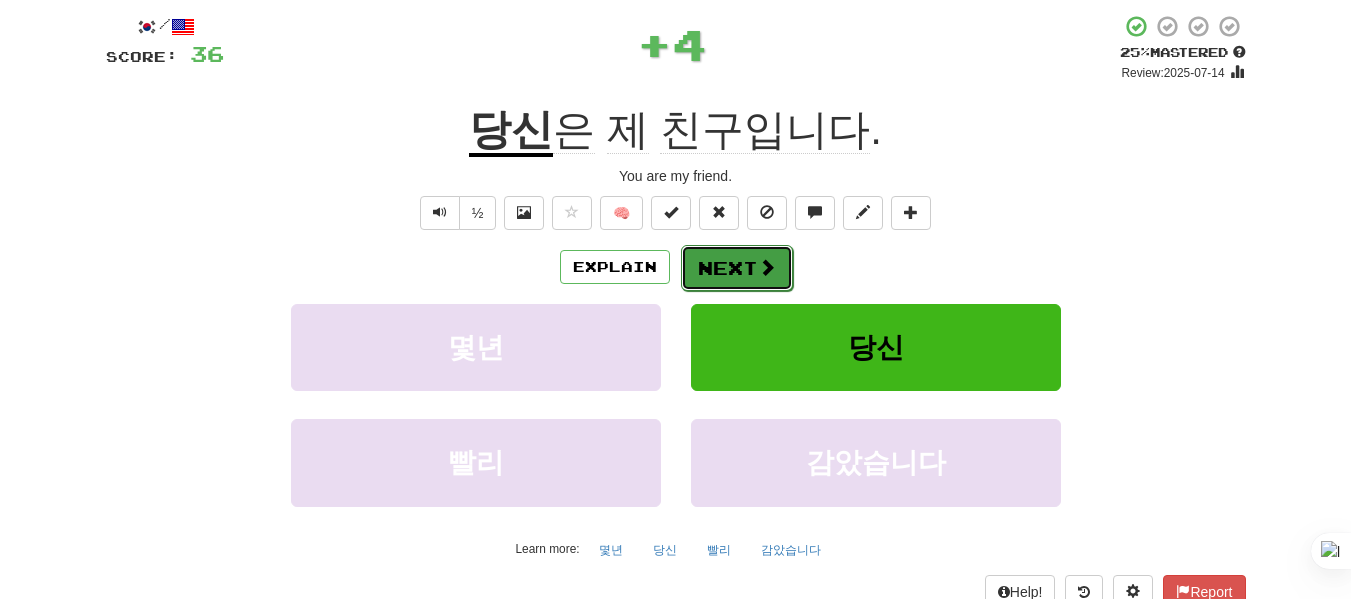 click on "Next" at bounding box center (737, 268) 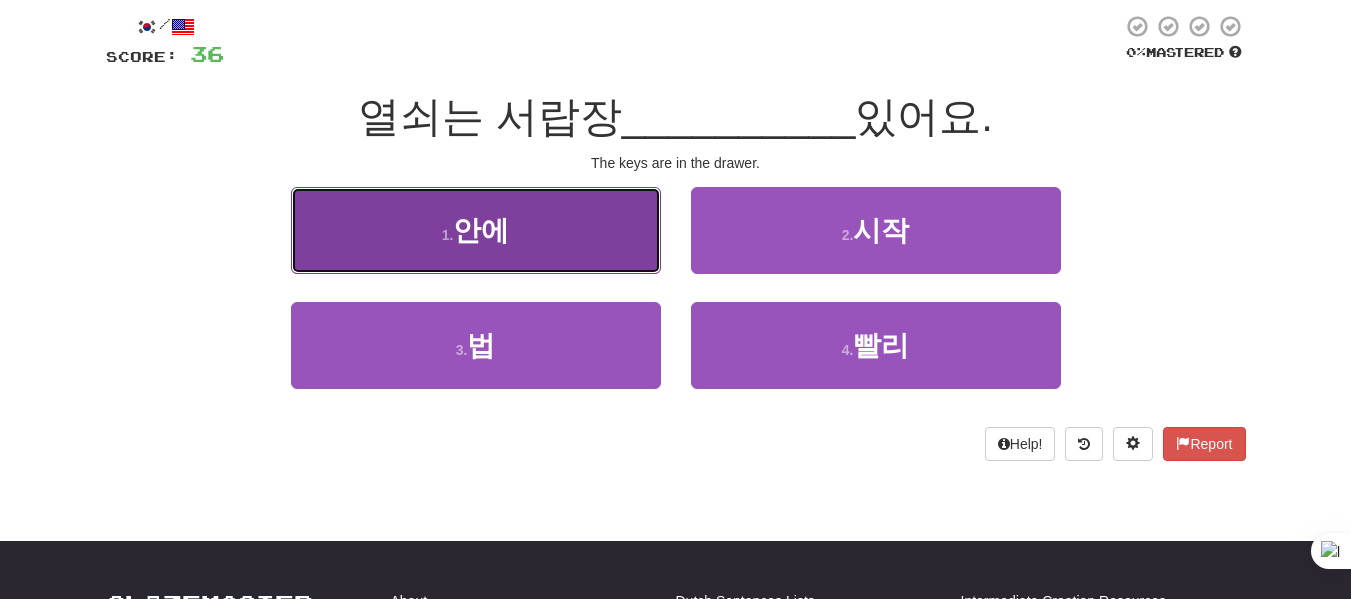 click on "1 .  안에" at bounding box center (476, 230) 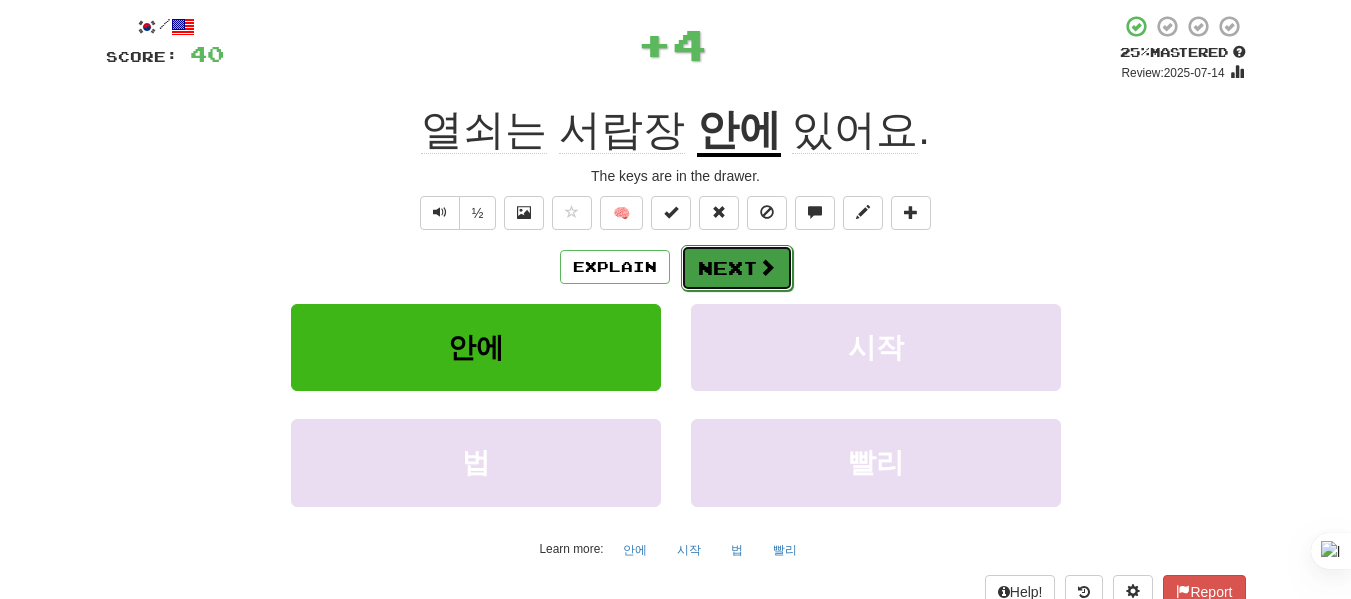 click on "Next" at bounding box center (737, 268) 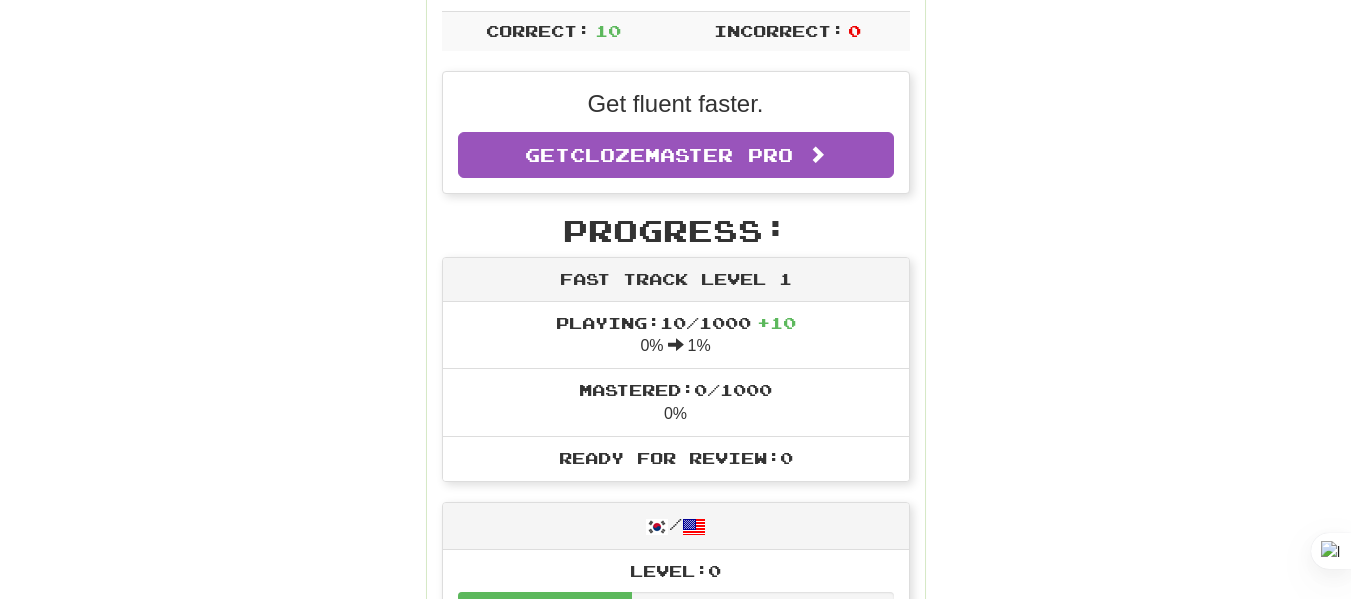 scroll, scrollTop: 448, scrollLeft: 0, axis: vertical 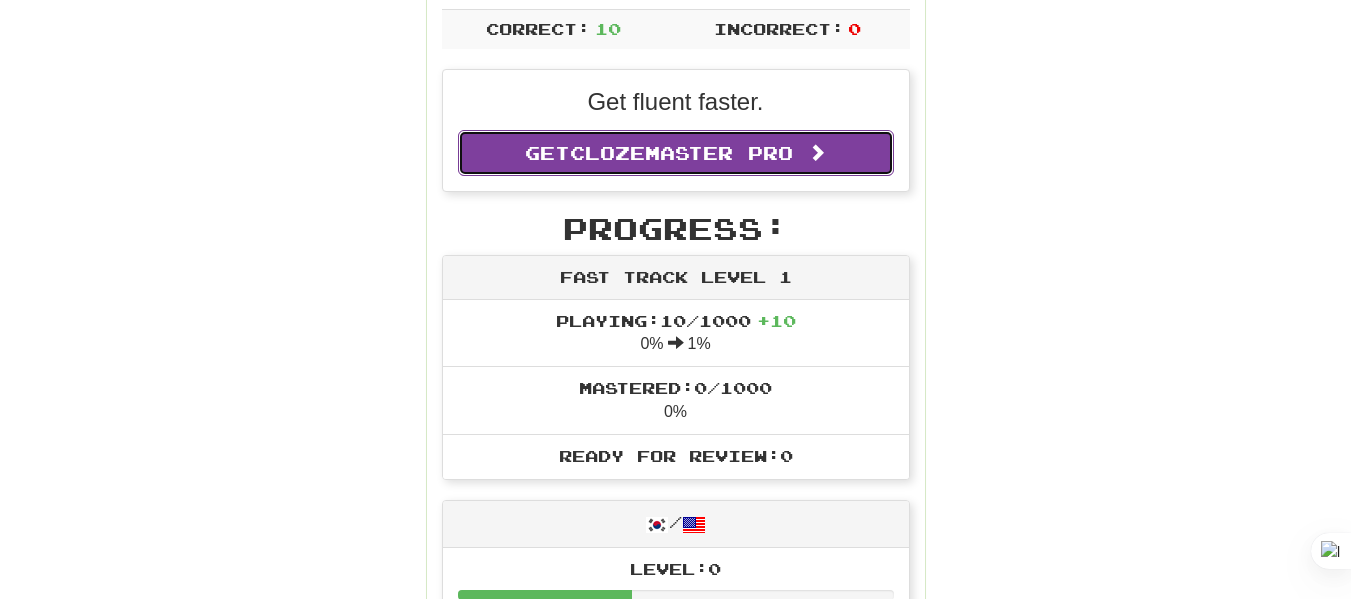 click on "Get  Clozemaster Pro" at bounding box center [676, 153] 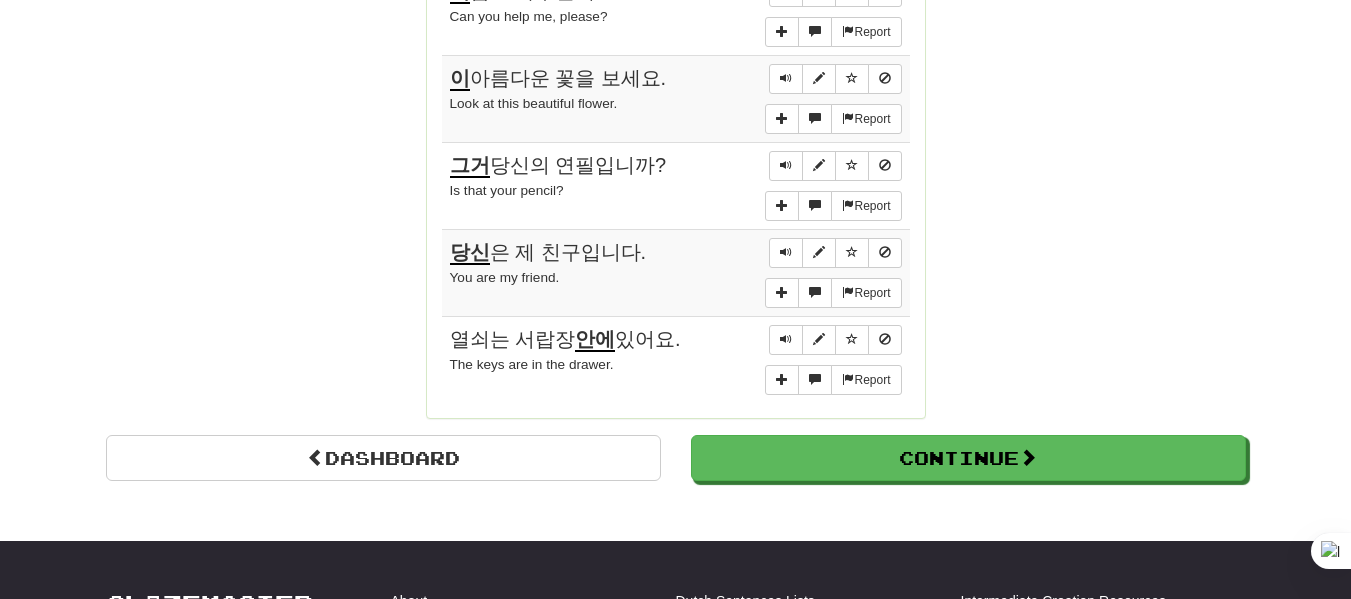 scroll, scrollTop: 1668, scrollLeft: 0, axis: vertical 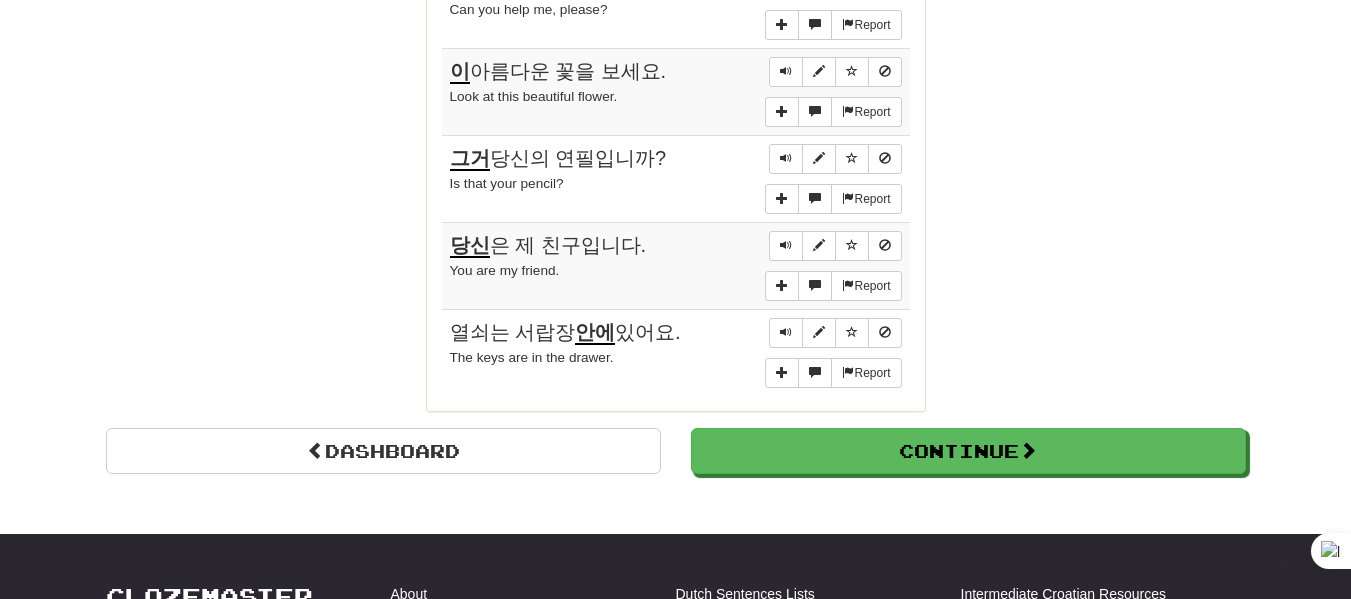 click on "안에" at bounding box center (595, 333) 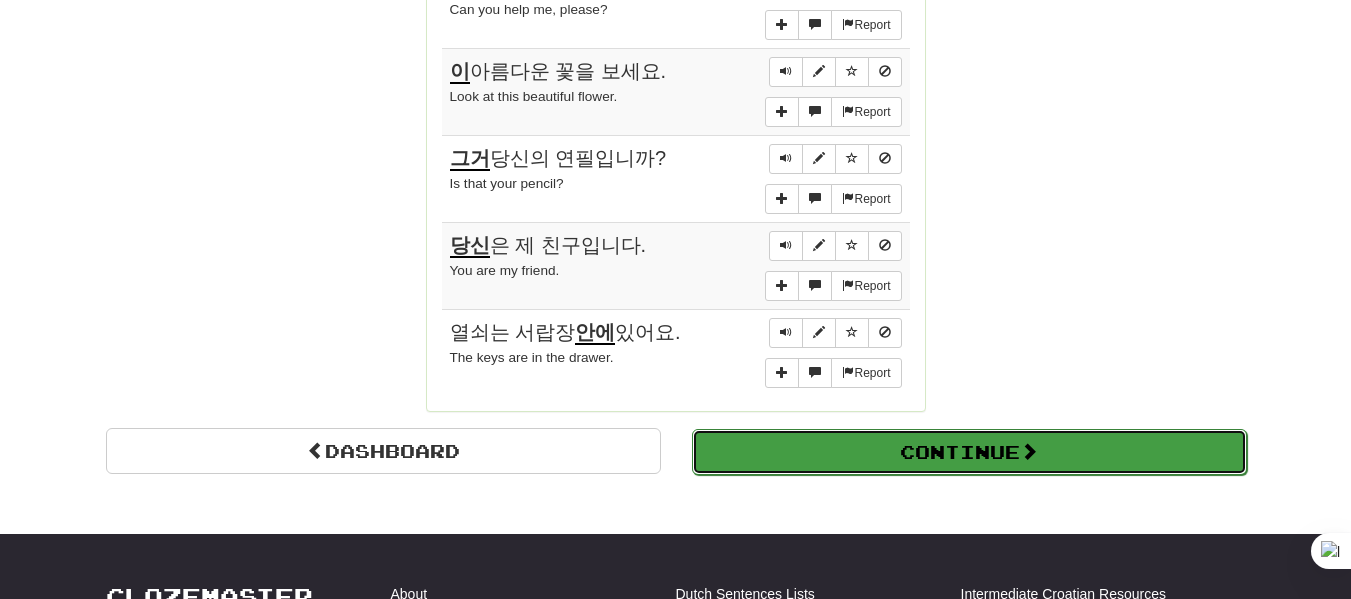 click on "Continue" at bounding box center [969, 452] 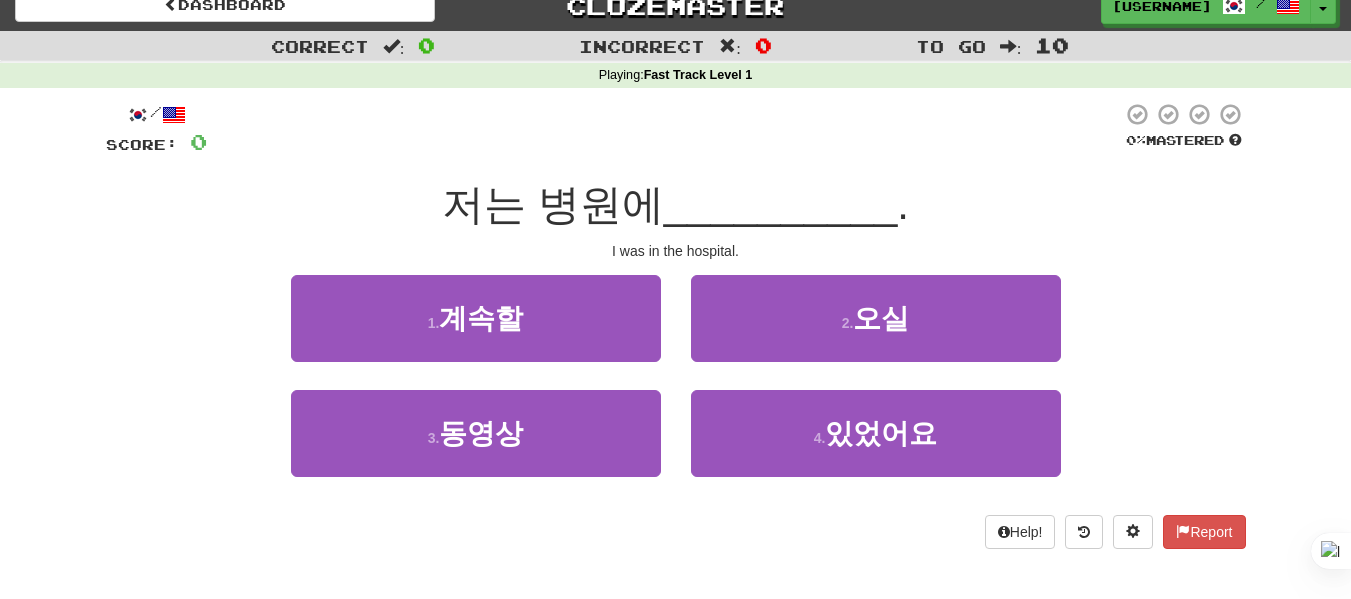 scroll, scrollTop: 18, scrollLeft: 0, axis: vertical 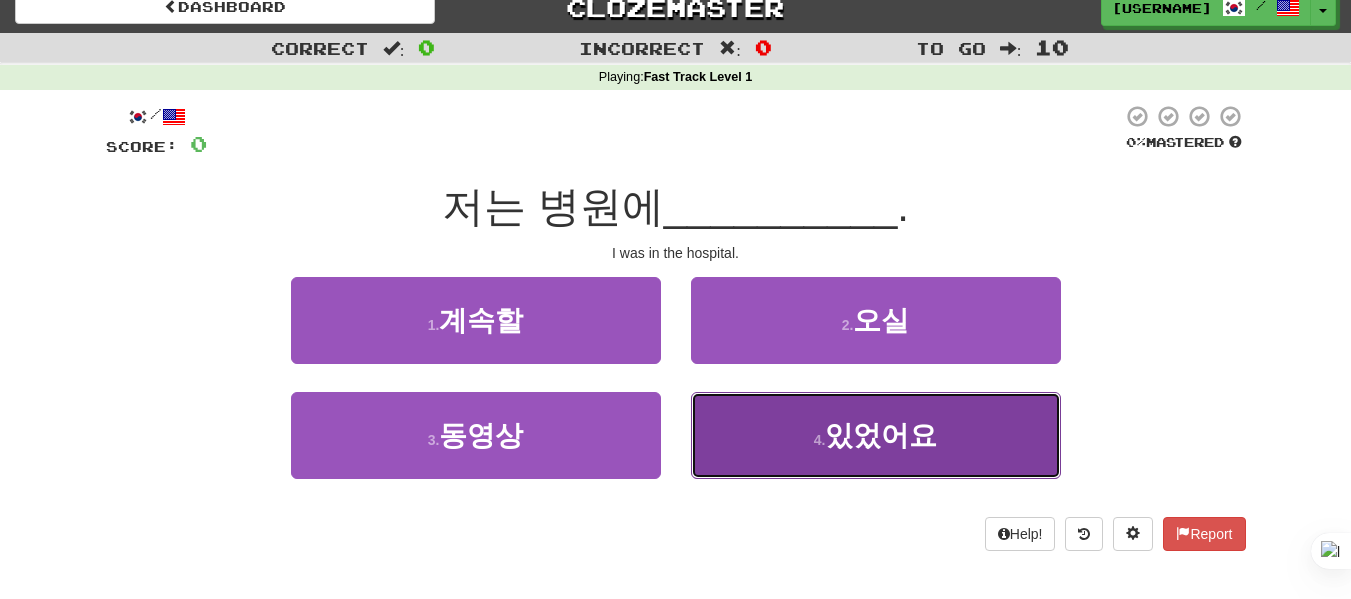 click on "있었어요" at bounding box center [881, 435] 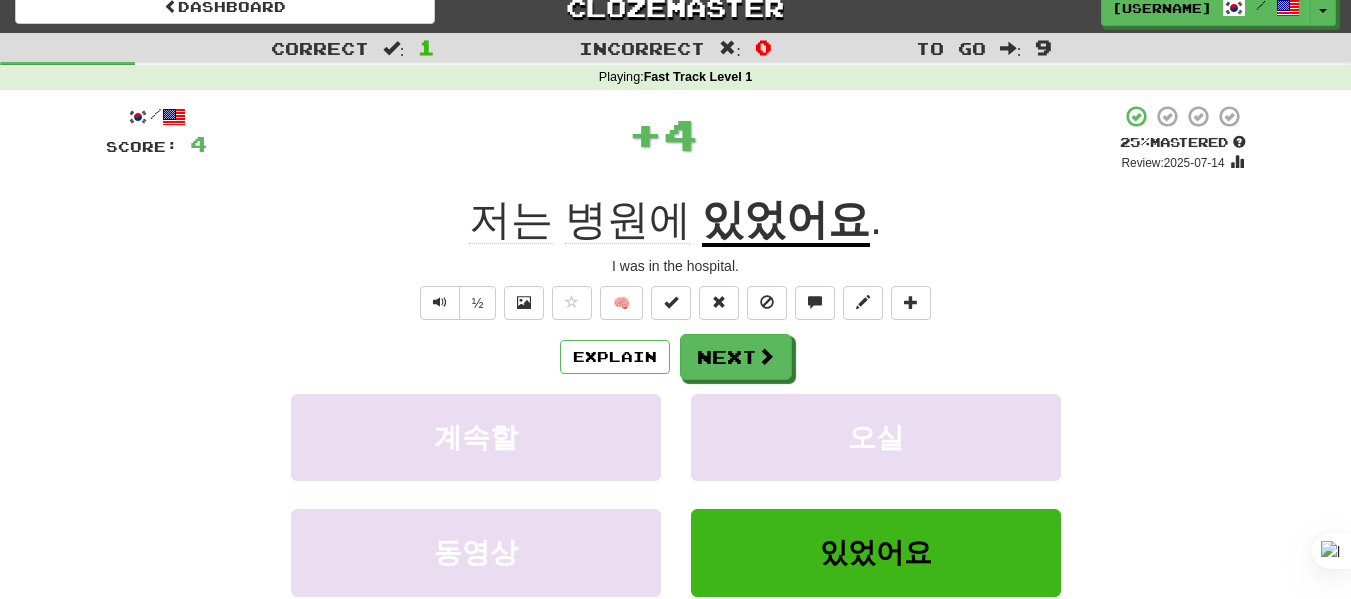 click on "있었어요" at bounding box center (786, 221) 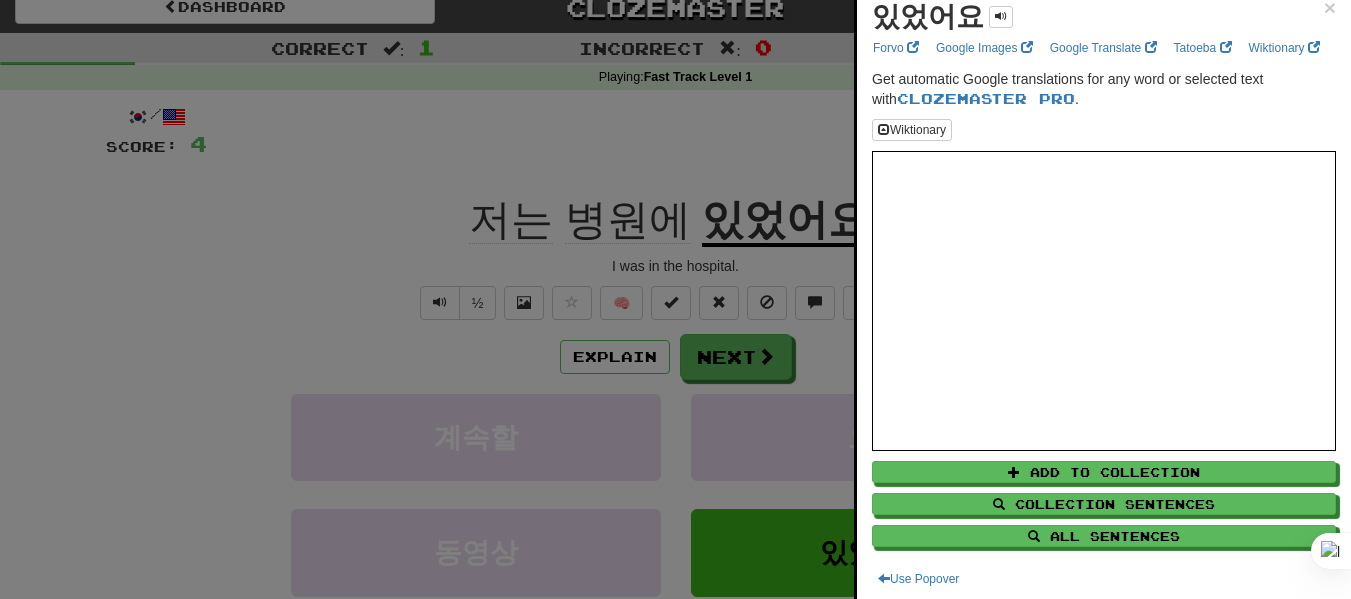 scroll, scrollTop: 0, scrollLeft: 0, axis: both 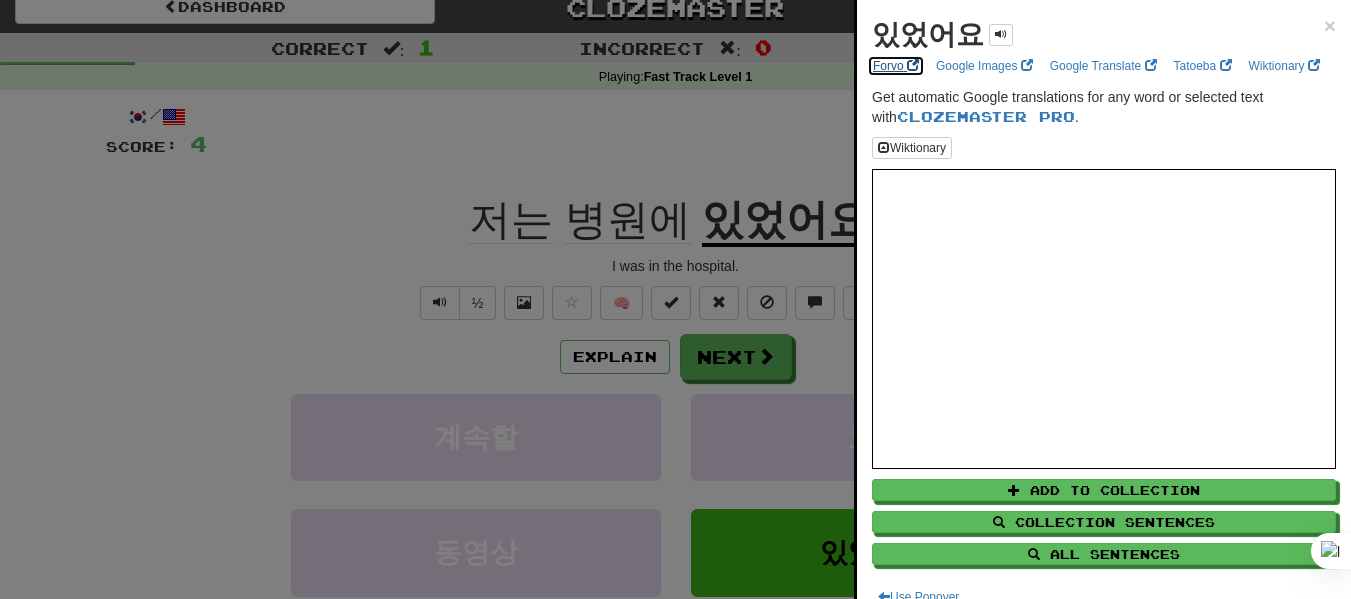 click on "Forvo" at bounding box center (896, 66) 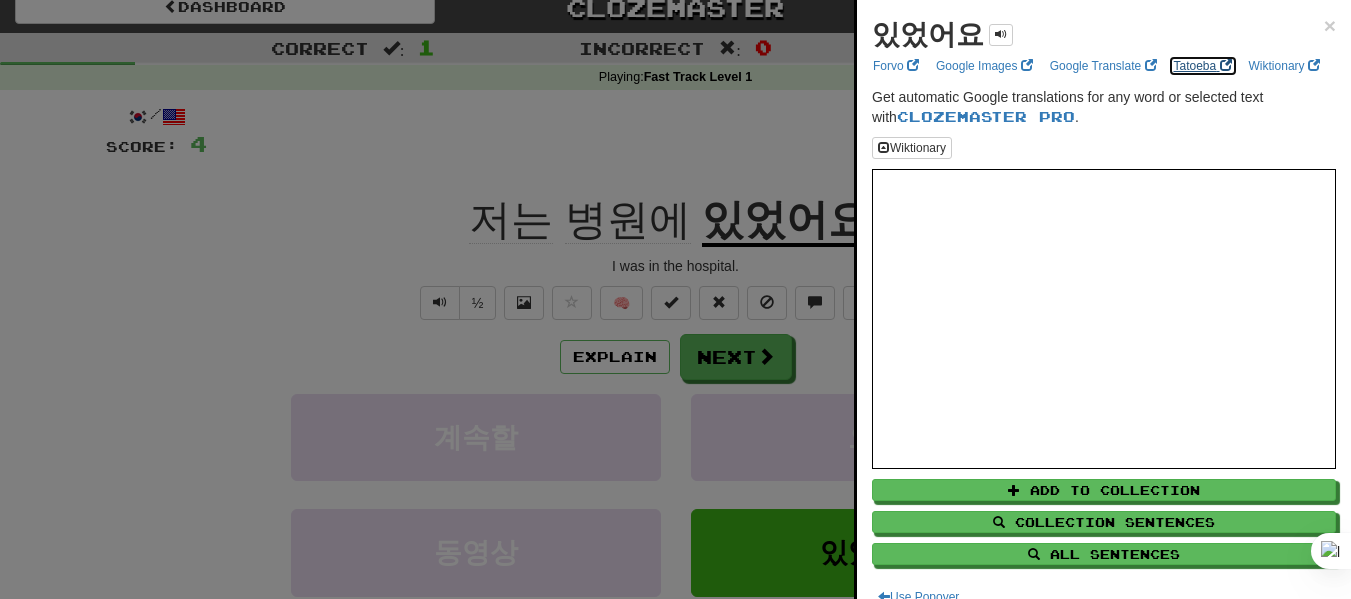 click on "Tatoeba" at bounding box center (1203, 66) 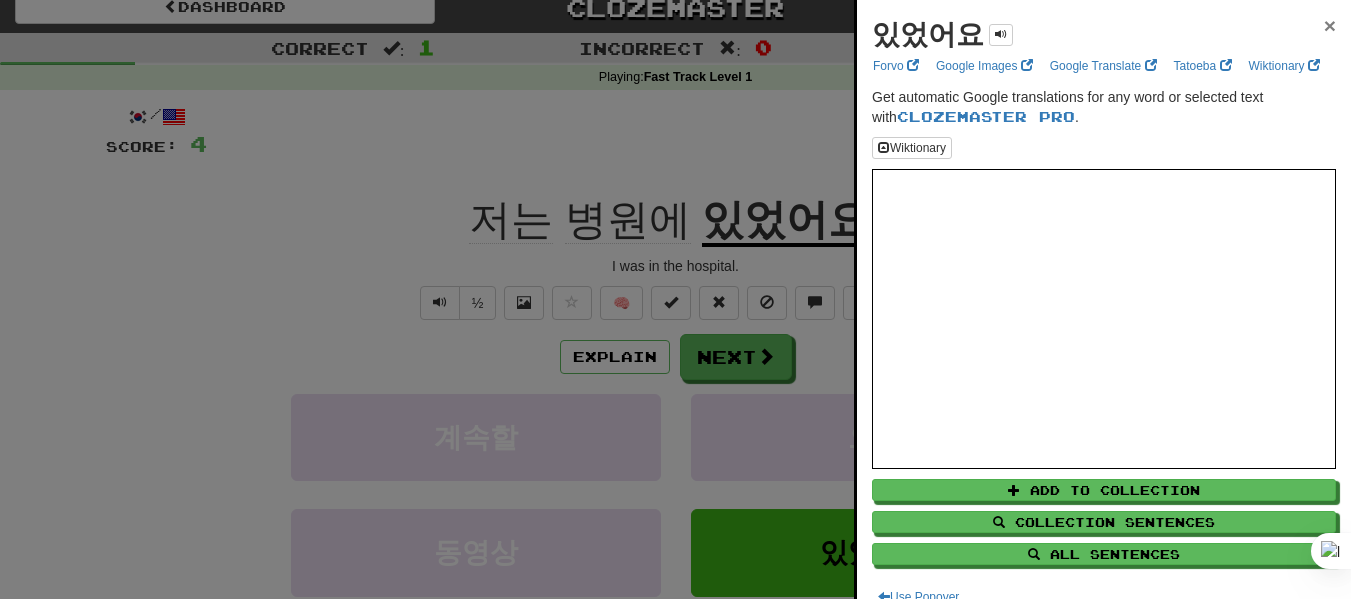 click on "×" at bounding box center (1330, 25) 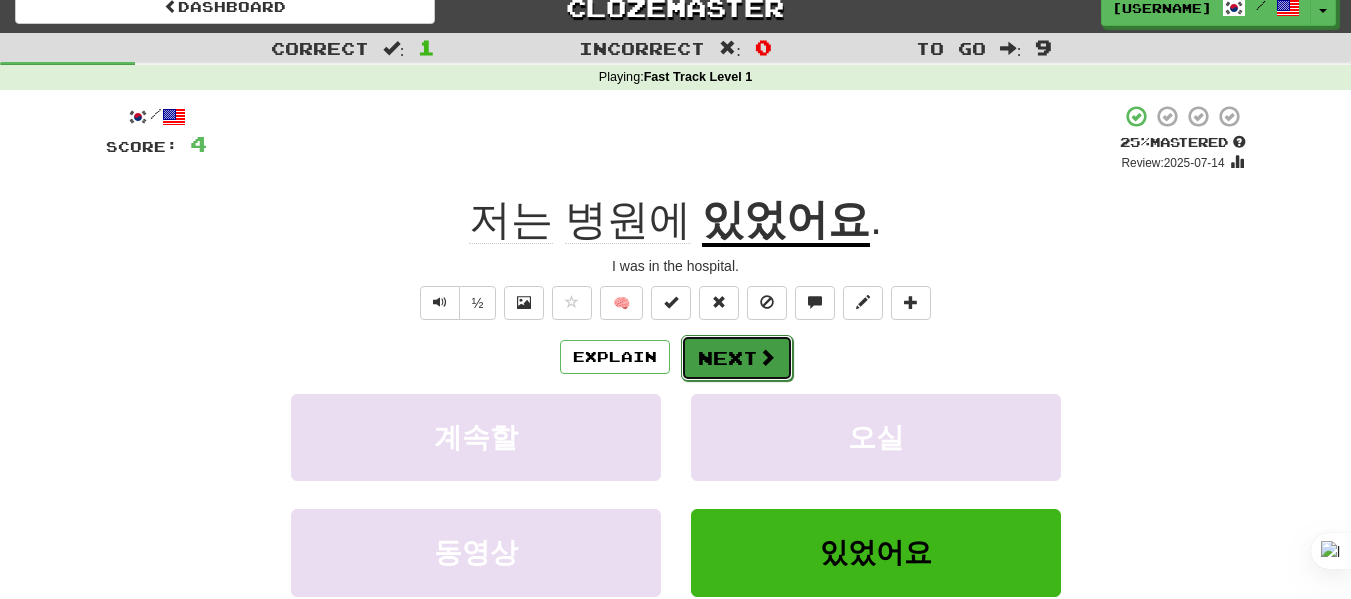 click on "Next" at bounding box center [737, 358] 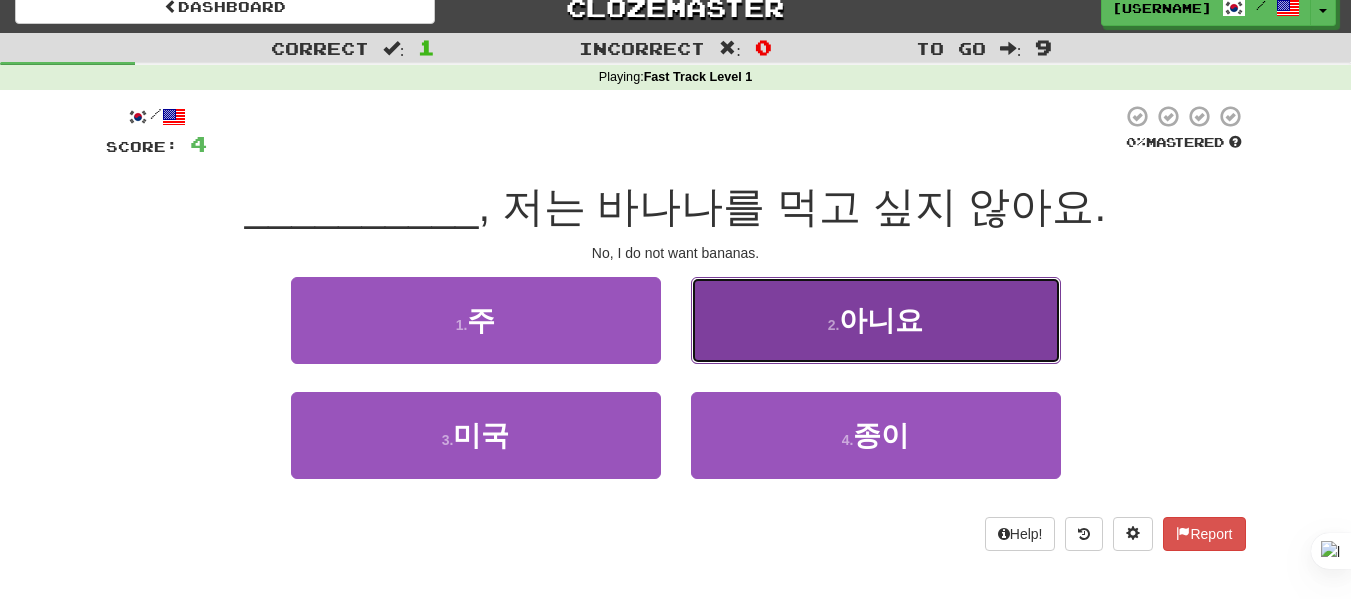 click on "2 .  아니요" at bounding box center [876, 320] 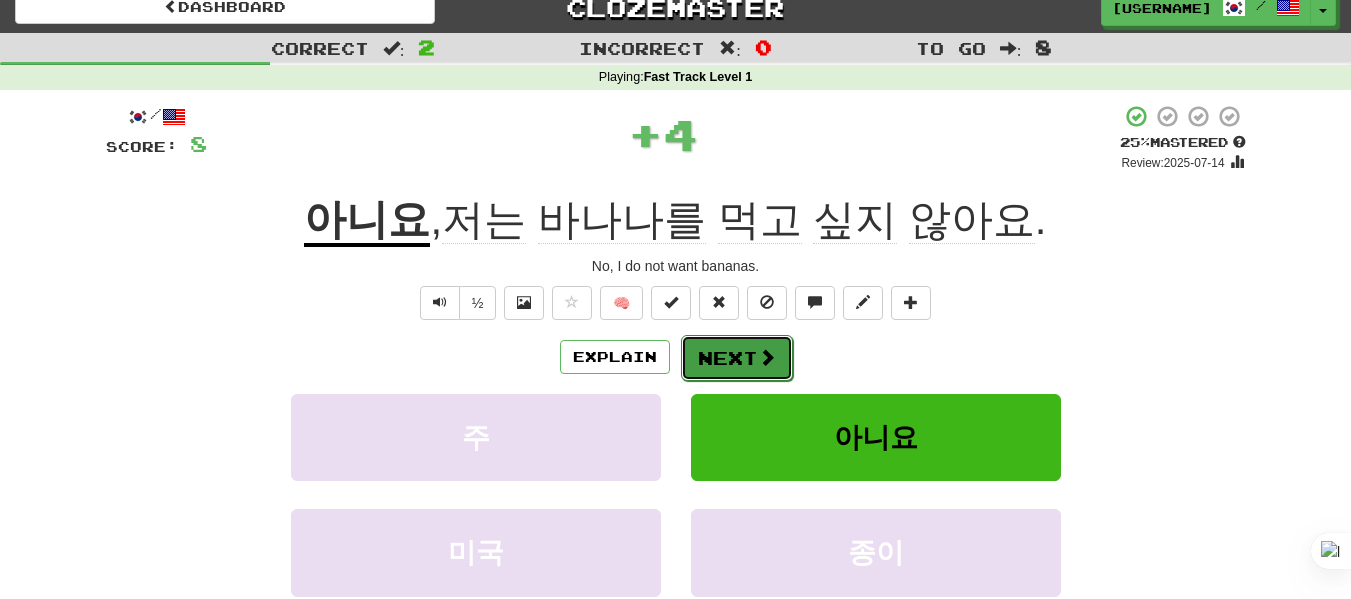 click on "Next" at bounding box center (737, 358) 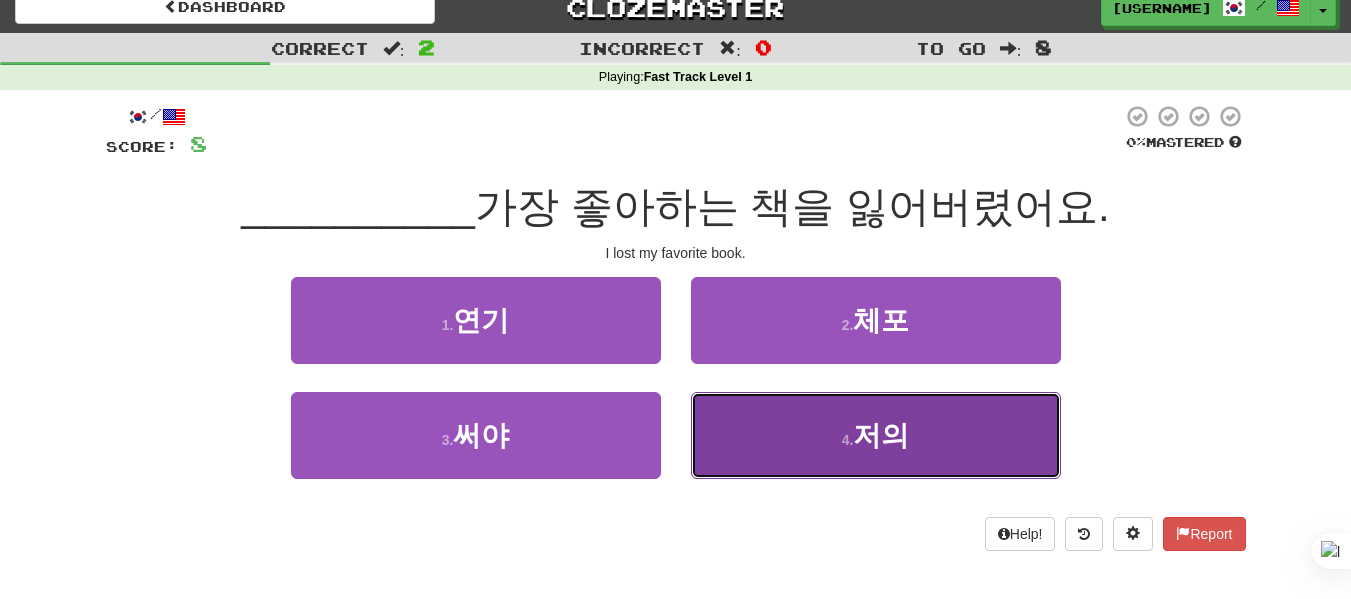 click on "4 .  저의" at bounding box center (876, 435) 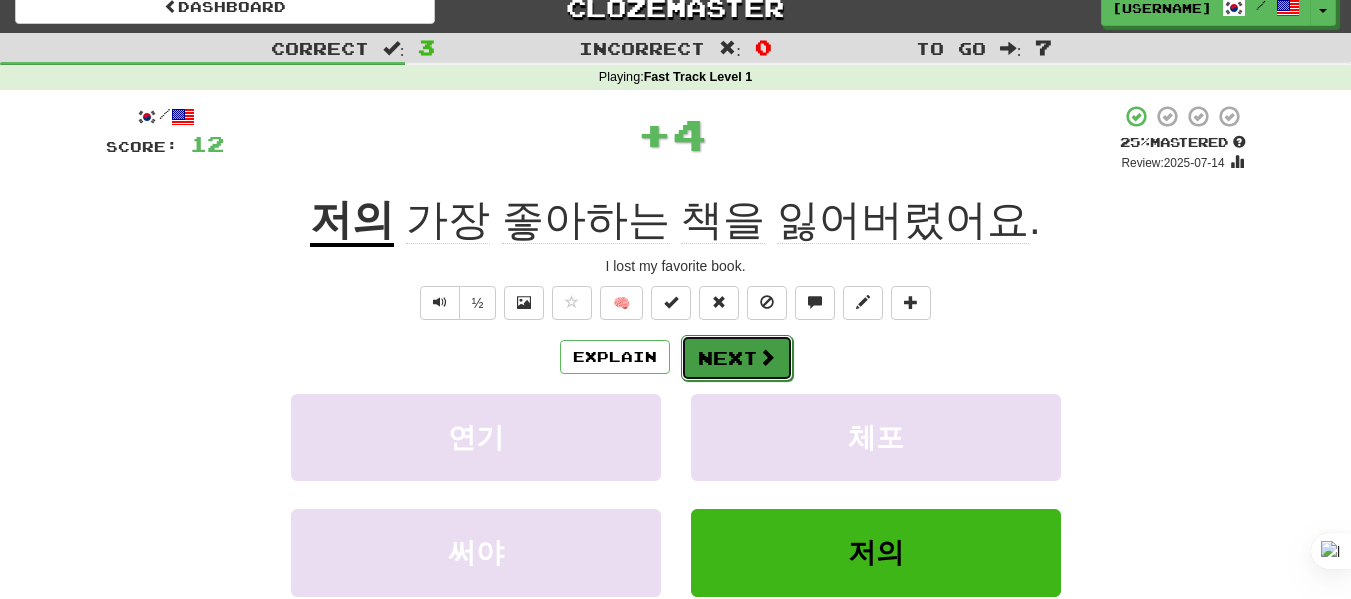 click on "Next" at bounding box center (737, 358) 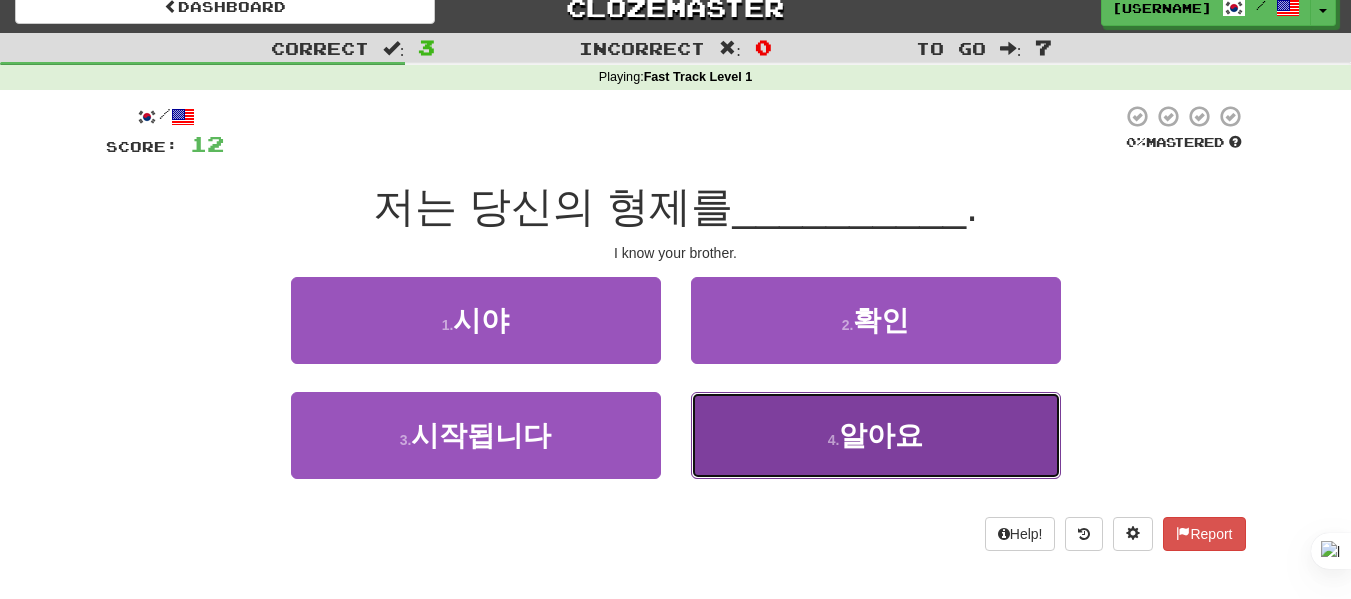 click on "4 .  알아요" at bounding box center [876, 435] 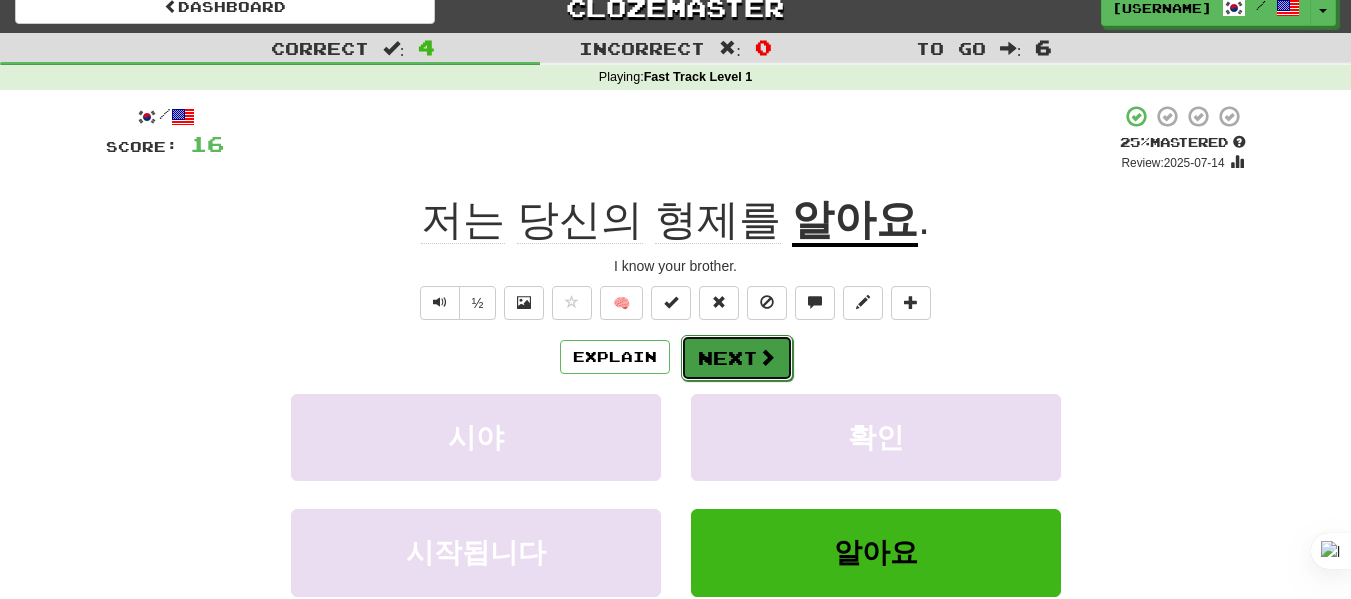 click on "Next" at bounding box center [737, 358] 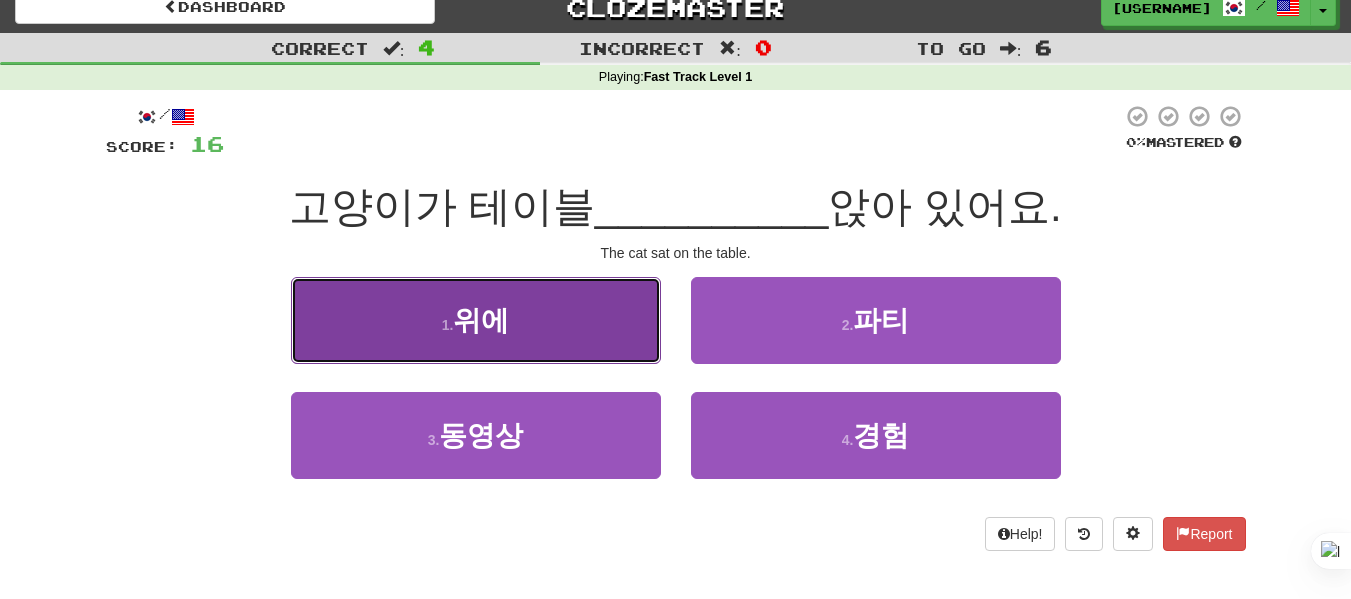 click on "위에" at bounding box center [481, 320] 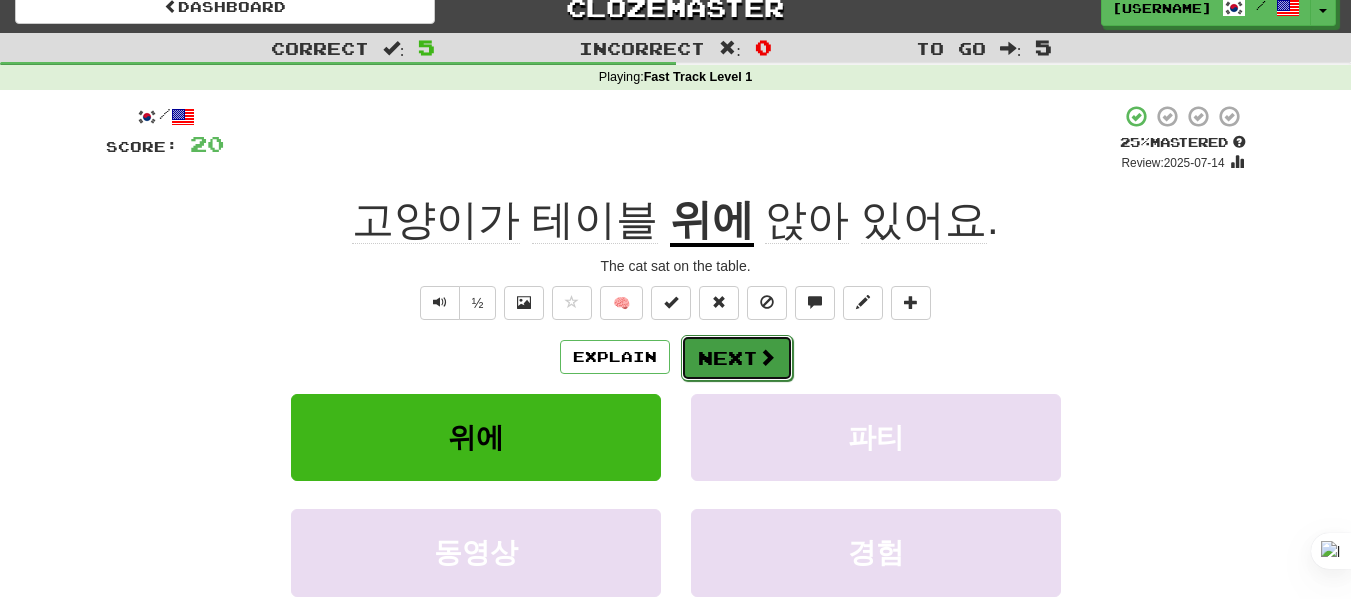 click on "Next" at bounding box center [737, 358] 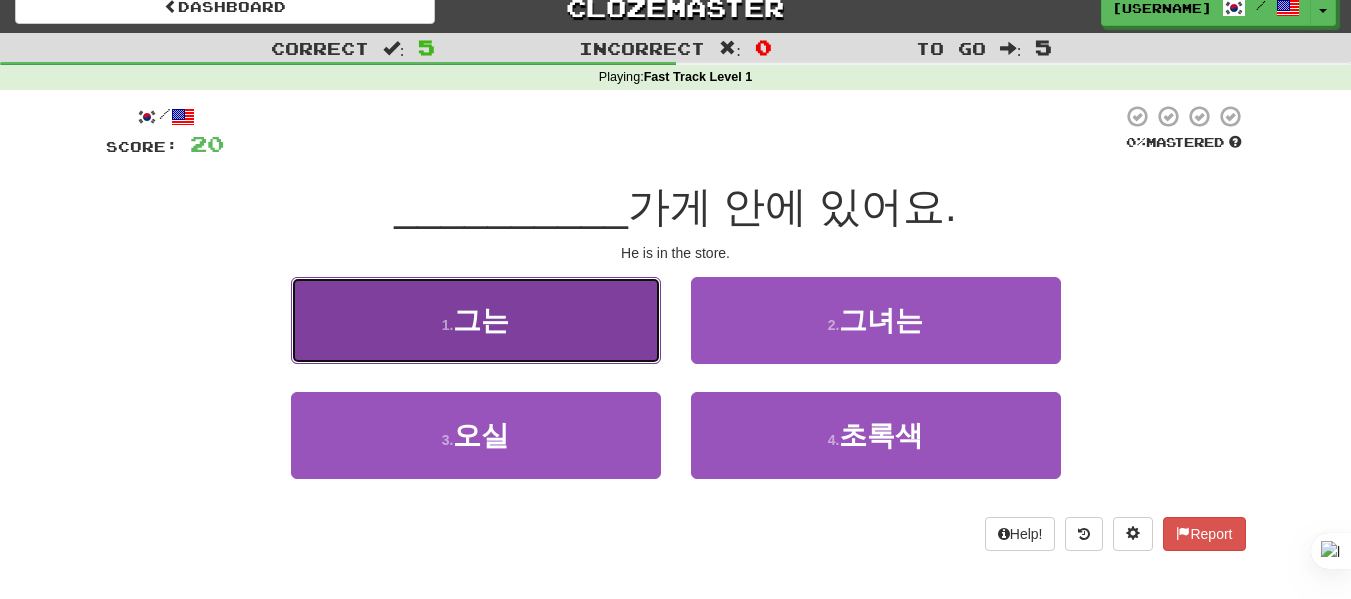 click on "1 .  그는" at bounding box center [476, 320] 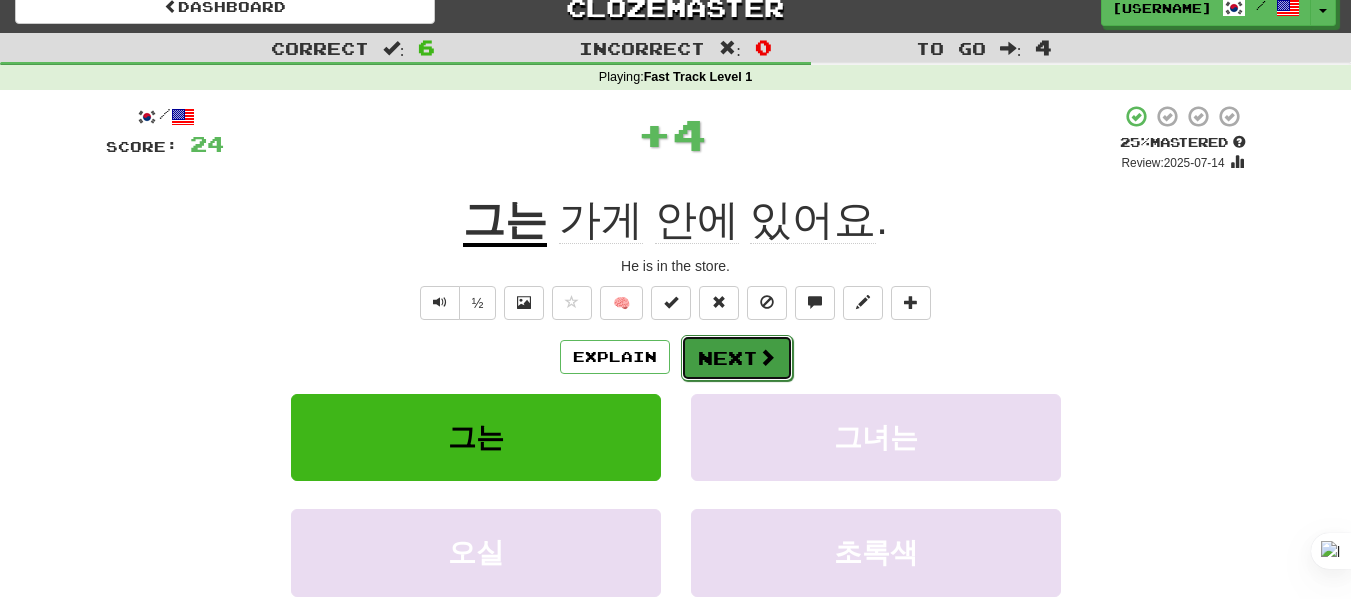 click on "Next" at bounding box center [737, 358] 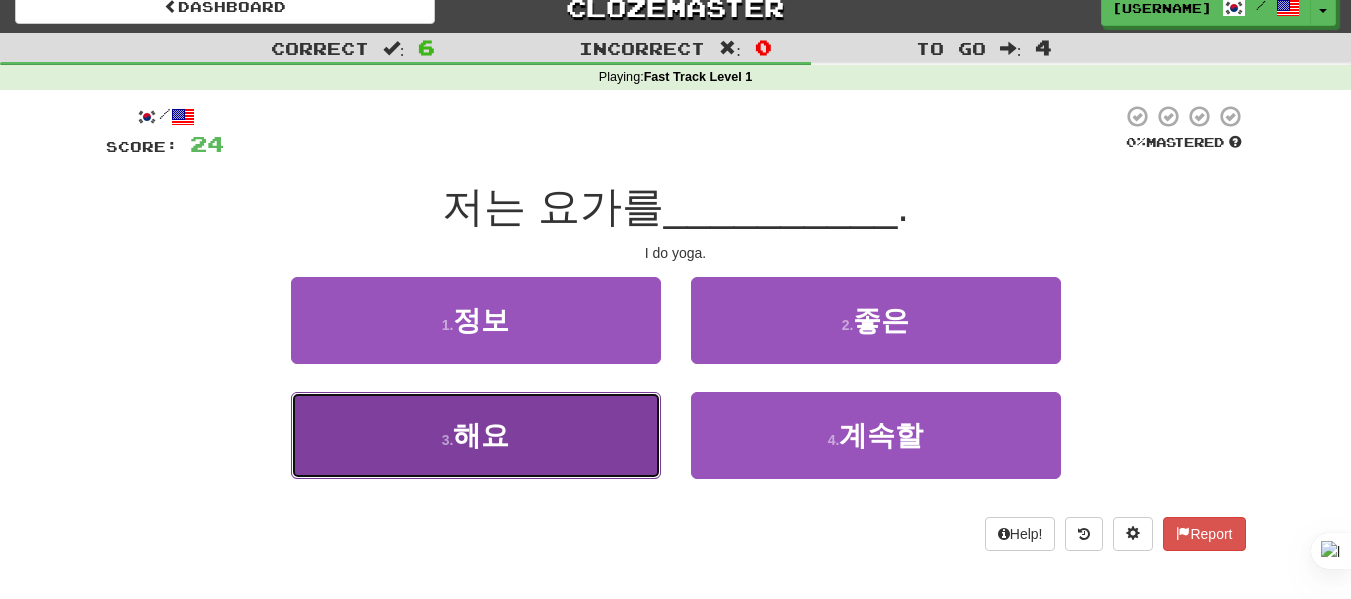 click on "3 .  해요" at bounding box center (476, 435) 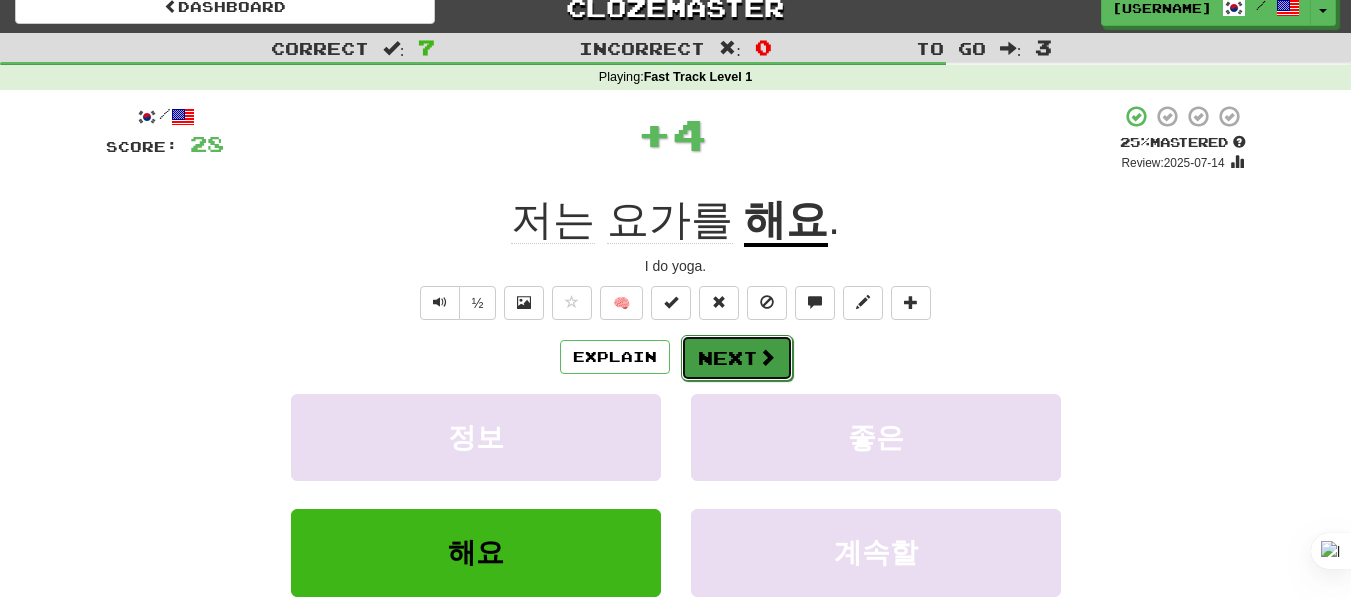 click on "Next" at bounding box center (737, 358) 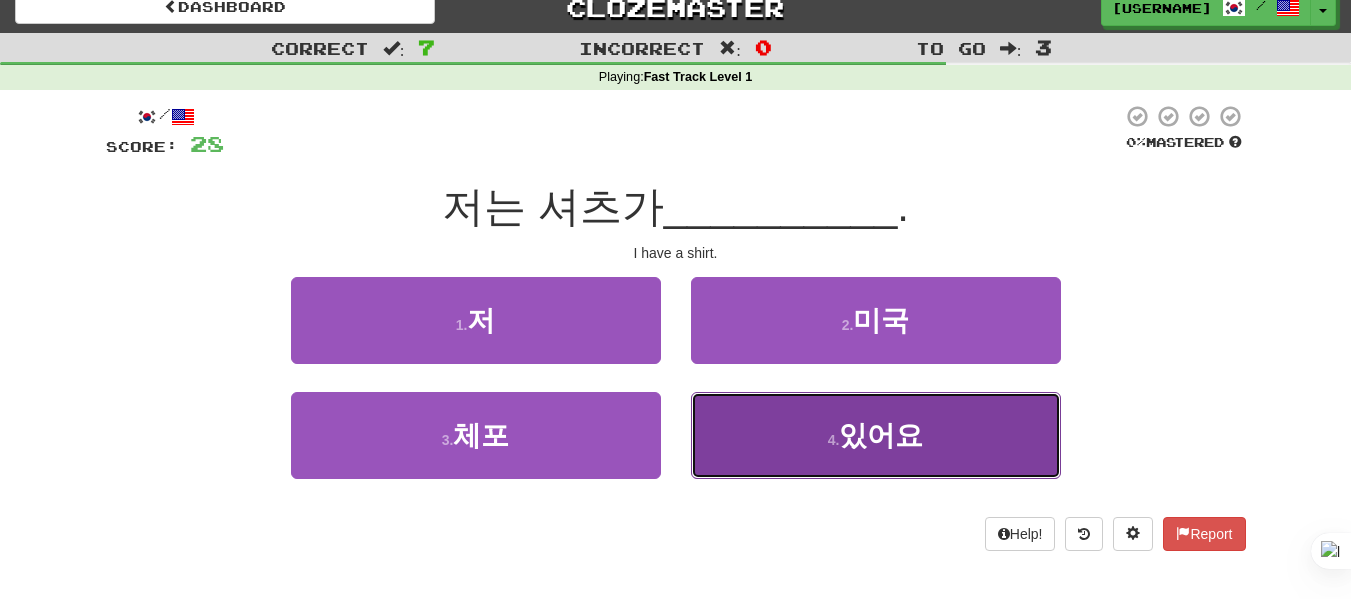 click on "있어요" at bounding box center (881, 435) 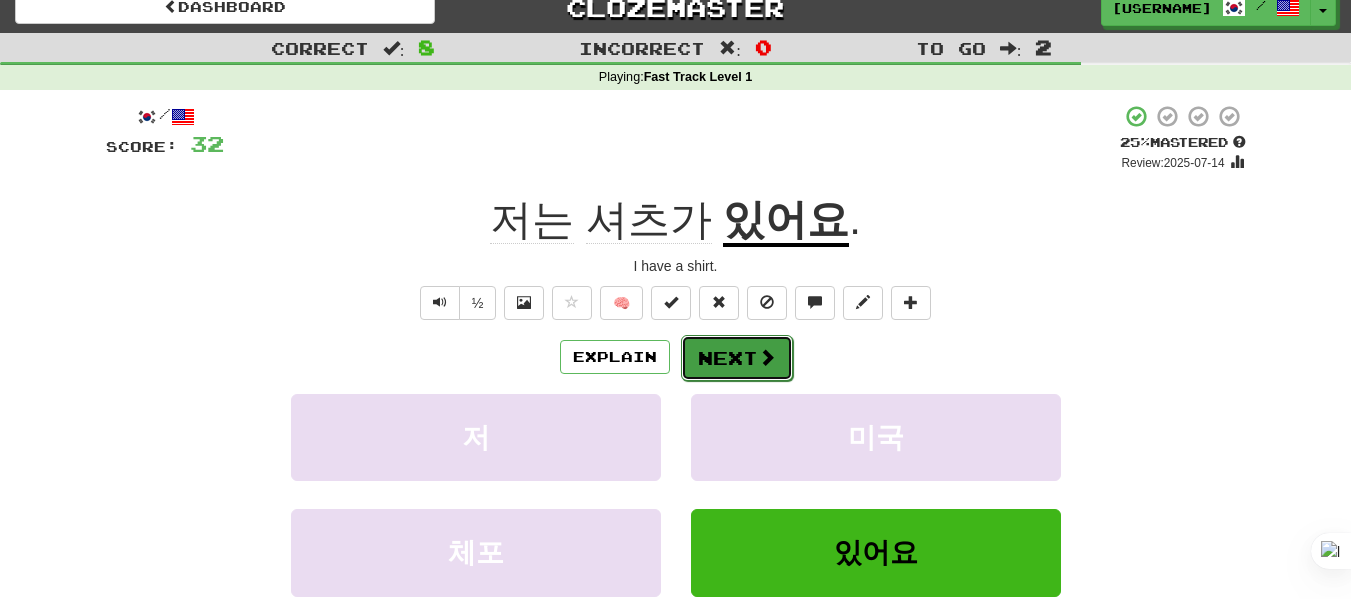 click on "Next" at bounding box center [737, 358] 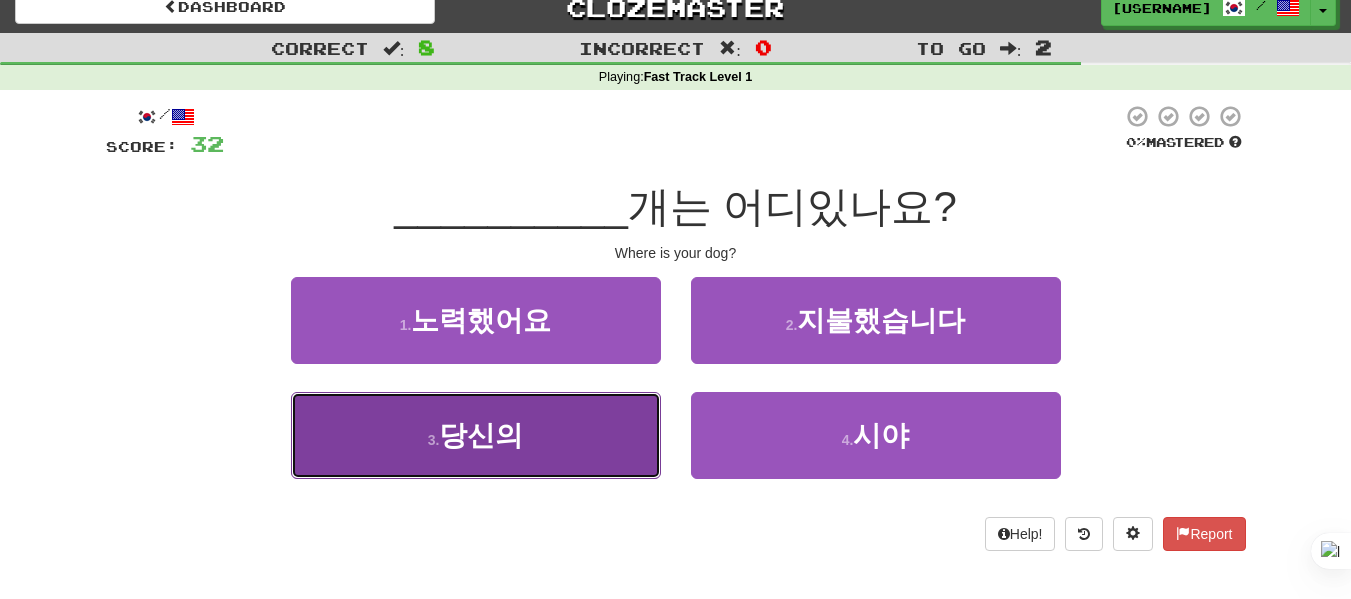 click on "당신의" at bounding box center [481, 435] 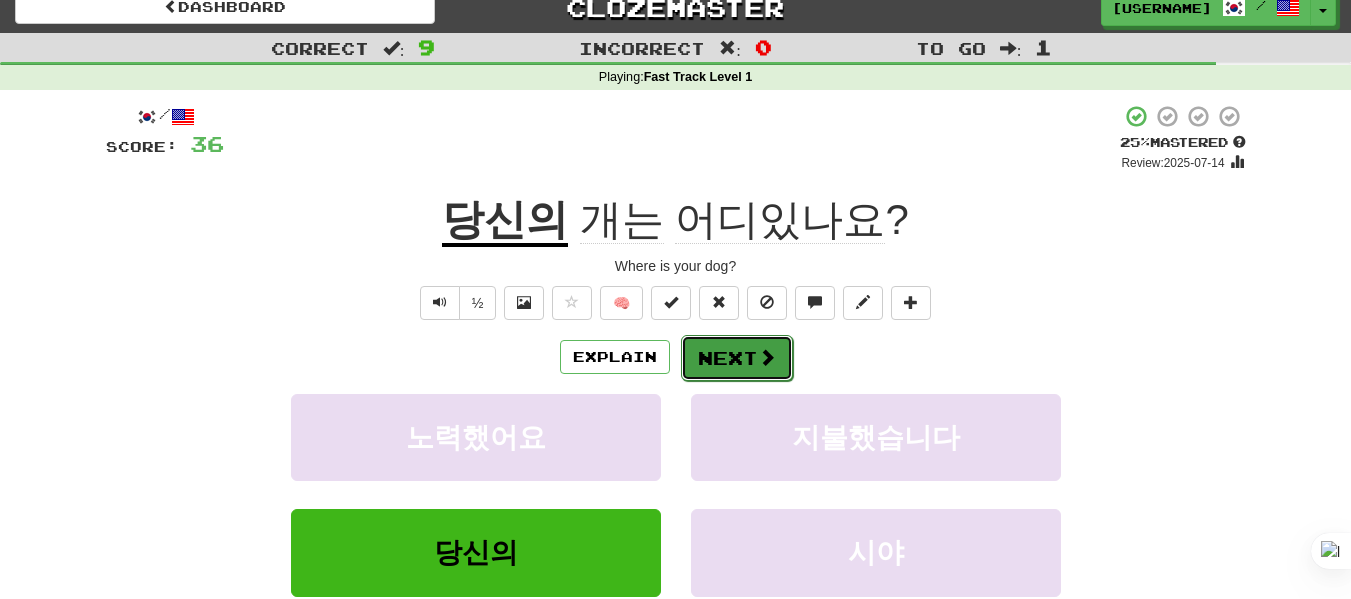 click on "Next" at bounding box center (737, 358) 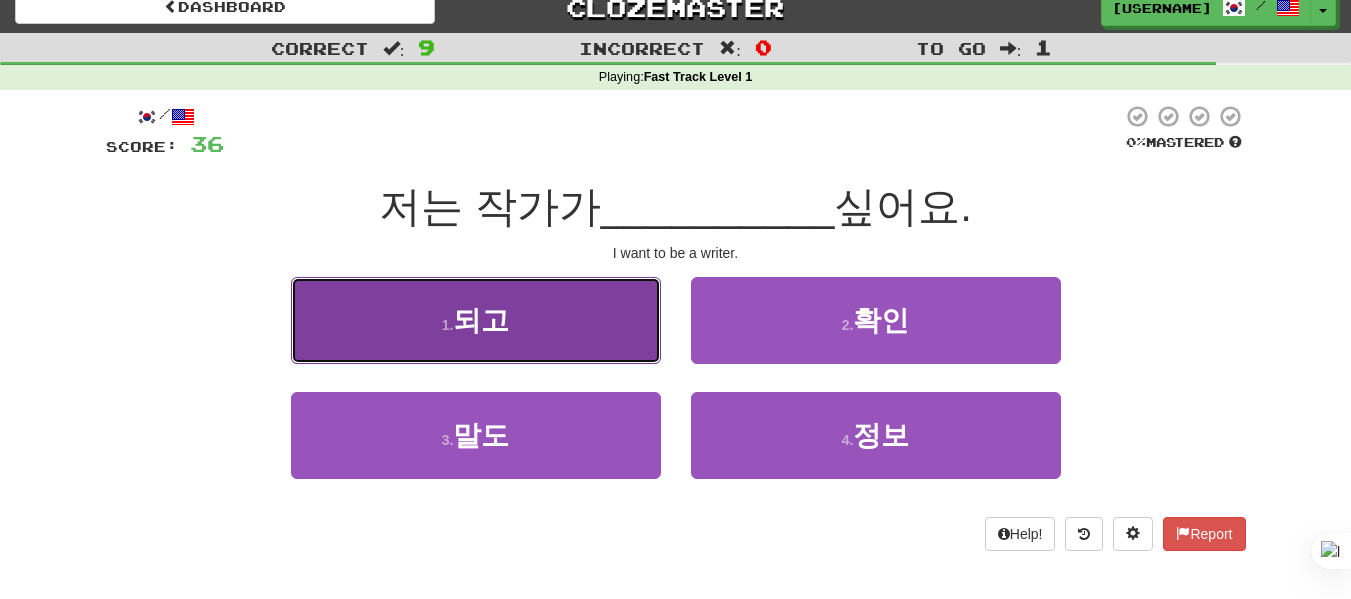 click on "1 .  되고" at bounding box center (476, 320) 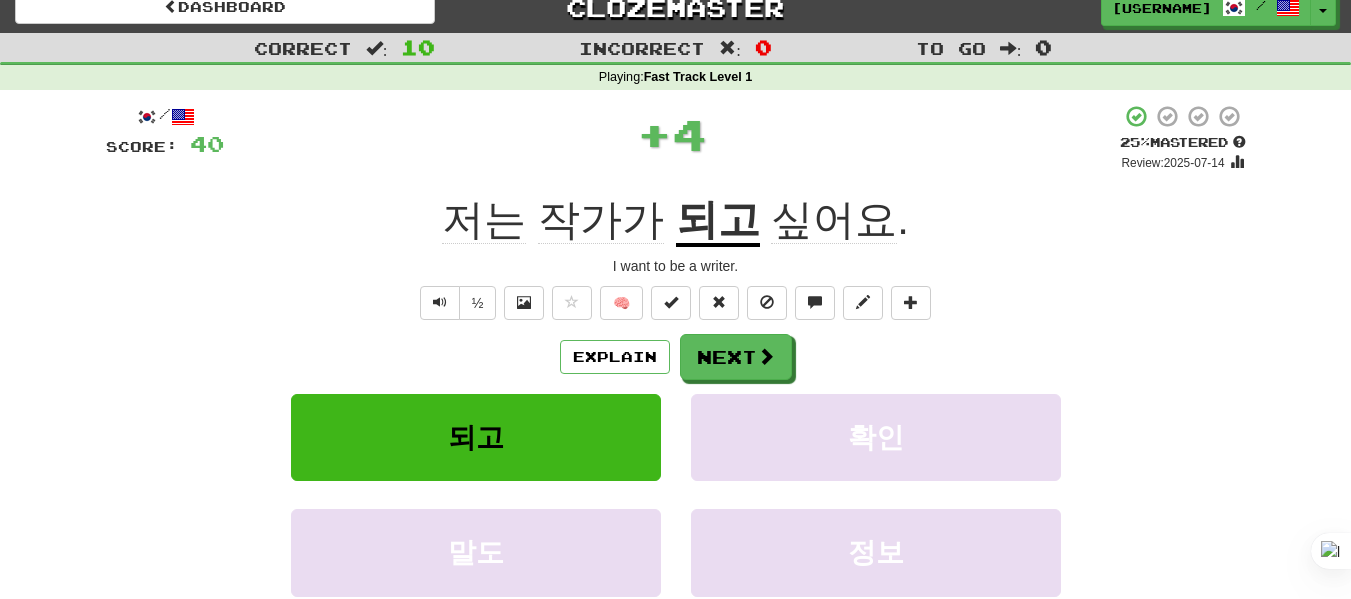 click on "되고" at bounding box center [718, 221] 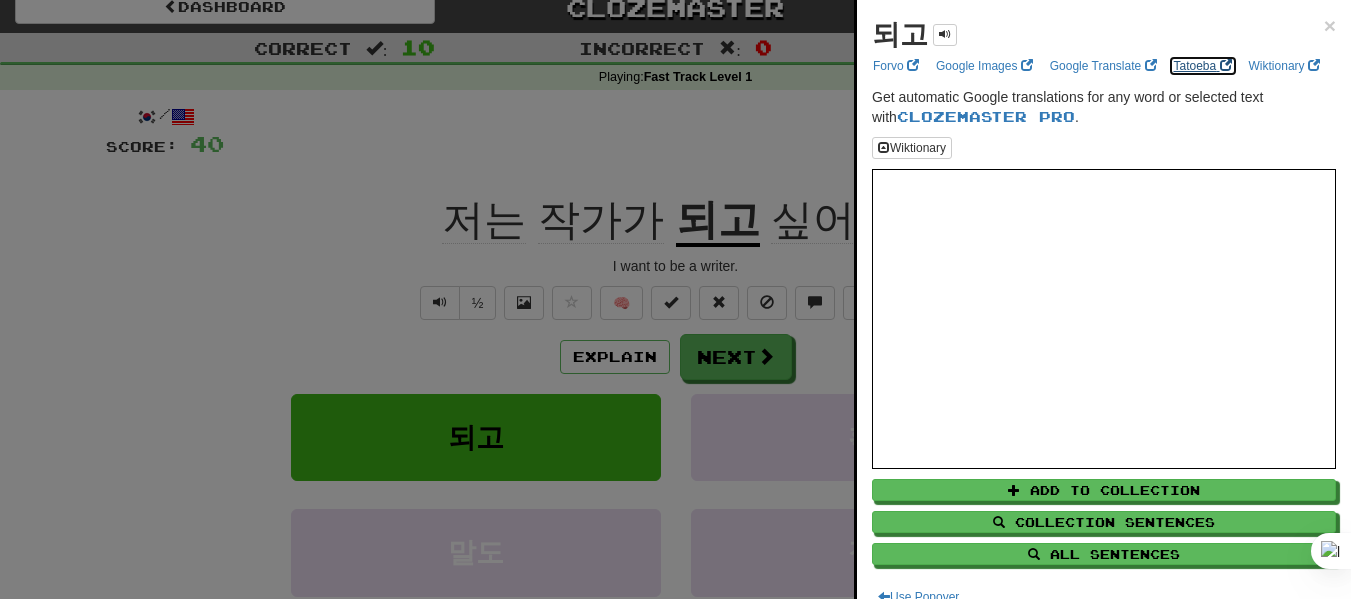 click on "Tatoeba" at bounding box center [1203, 66] 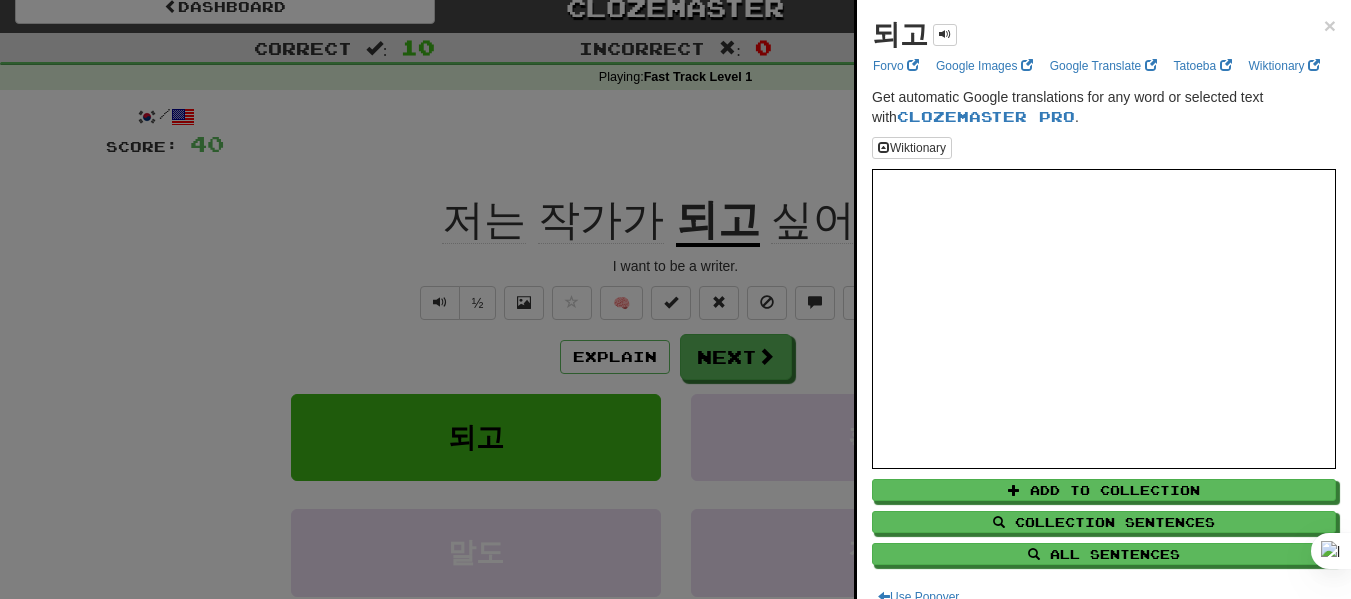 click at bounding box center [675, 299] 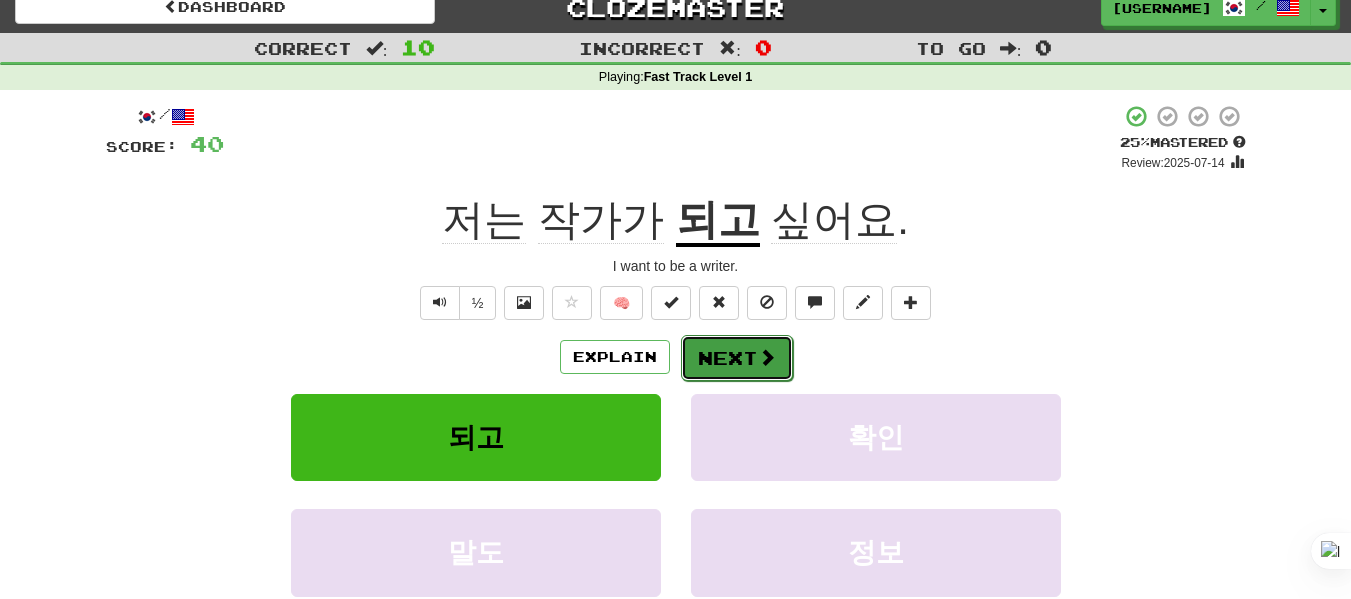 click on "Next" at bounding box center (737, 358) 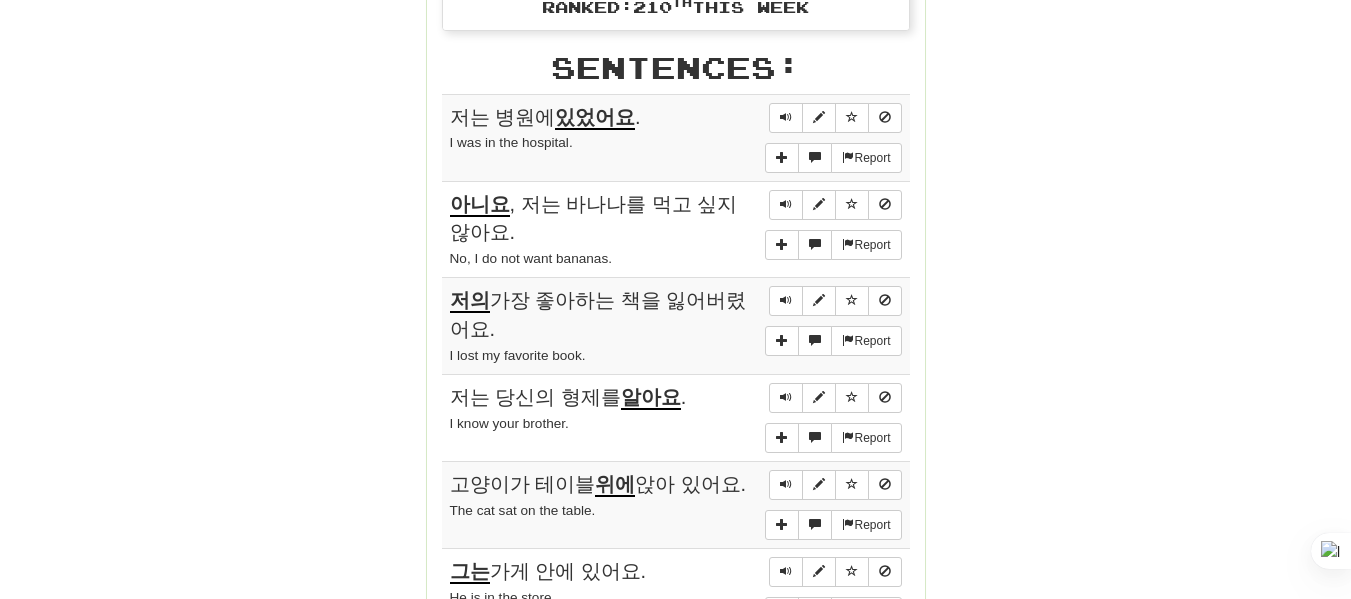 scroll, scrollTop: 1106, scrollLeft: 0, axis: vertical 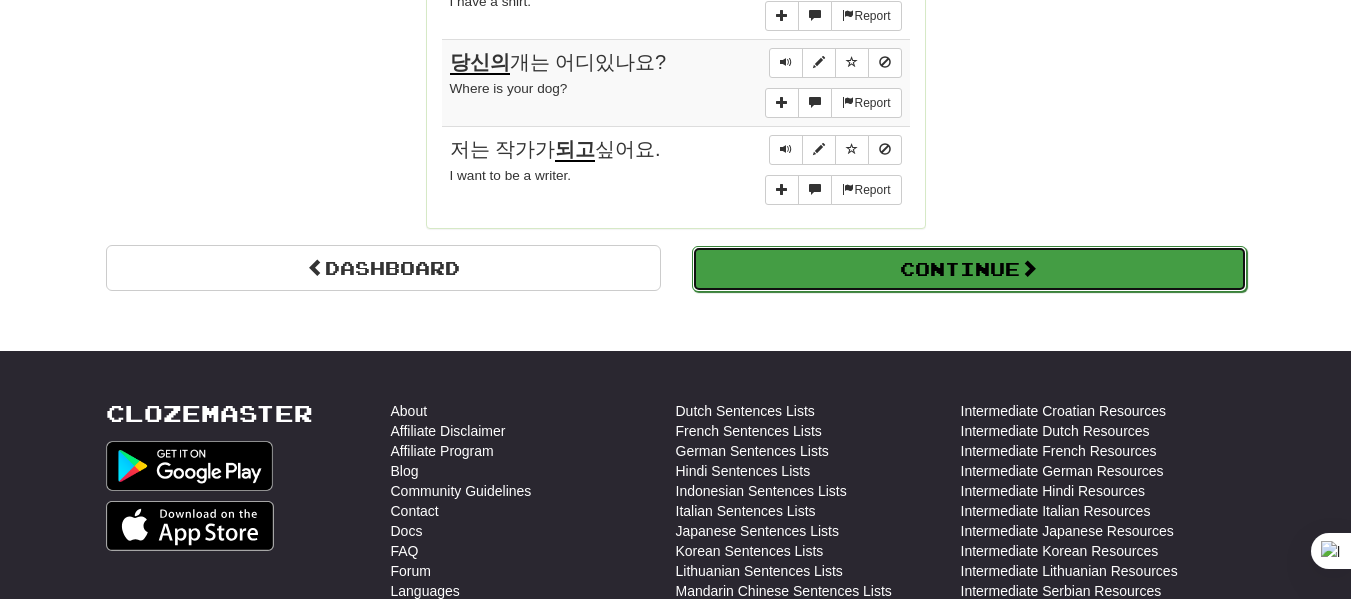 click on "Continue" at bounding box center (969, 269) 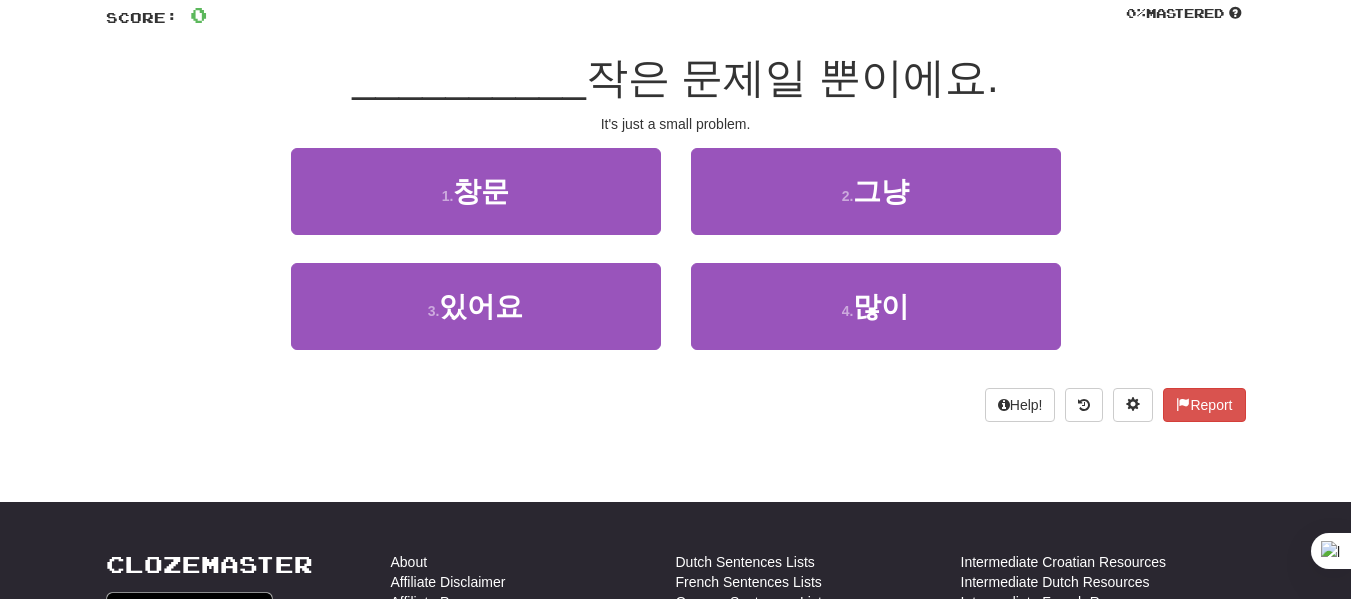 scroll, scrollTop: 0, scrollLeft: 0, axis: both 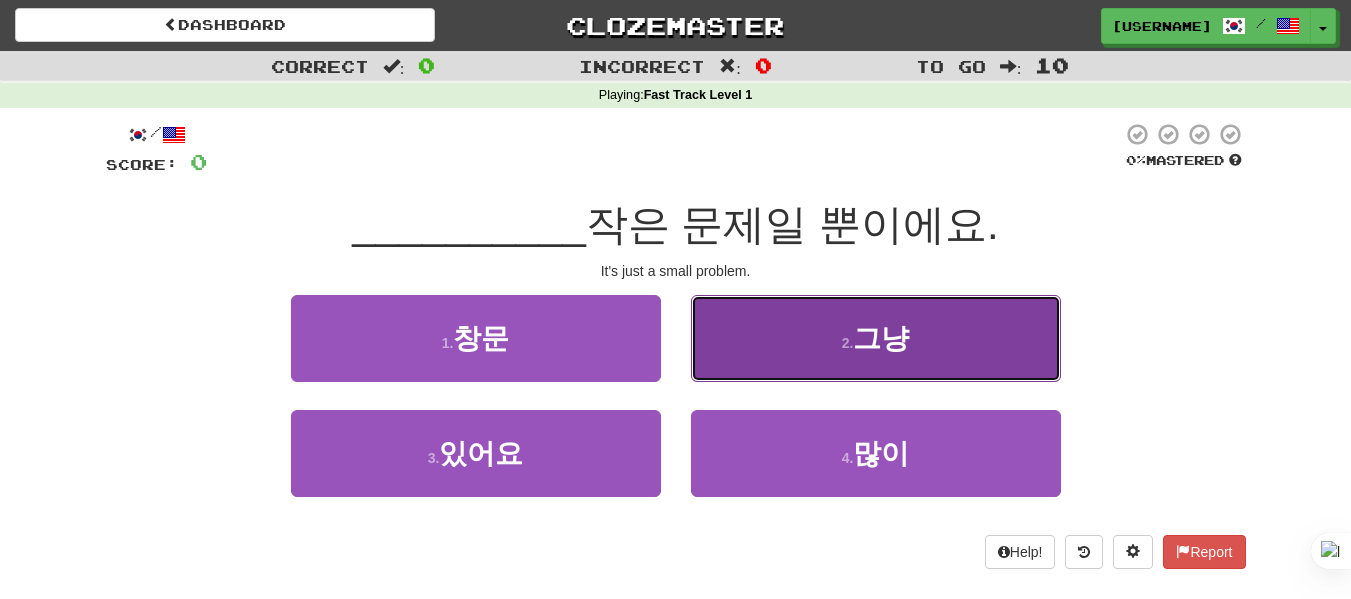 click on "그냥" at bounding box center [881, 338] 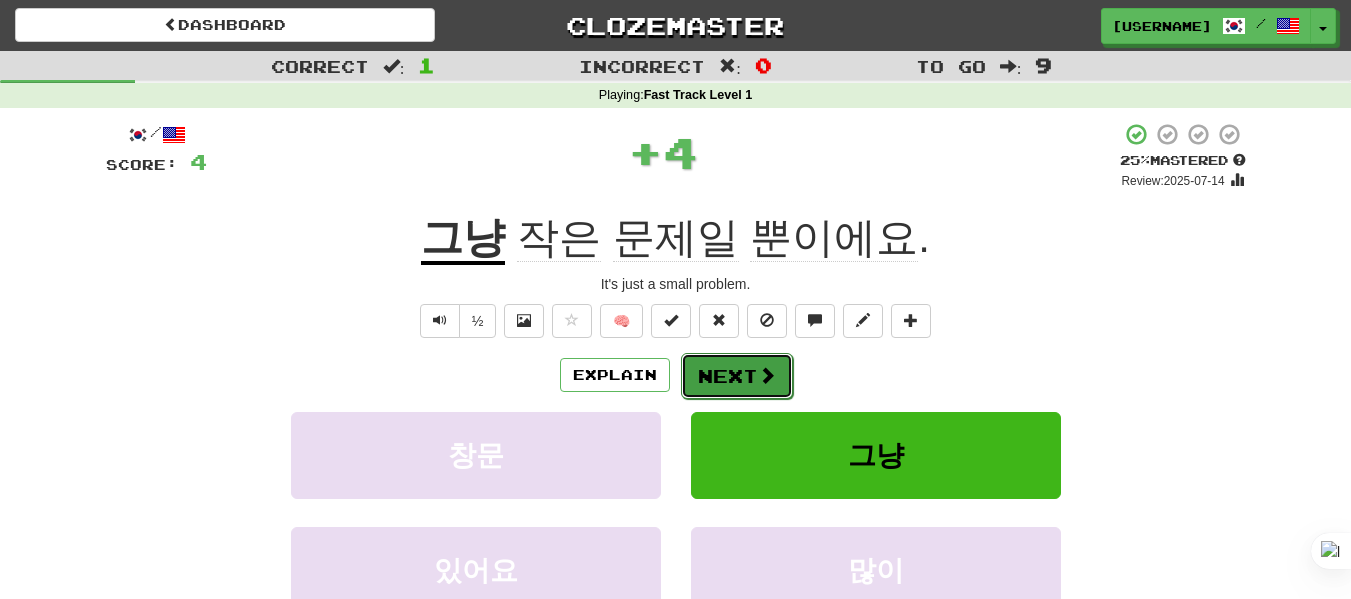 click on "Next" at bounding box center (737, 376) 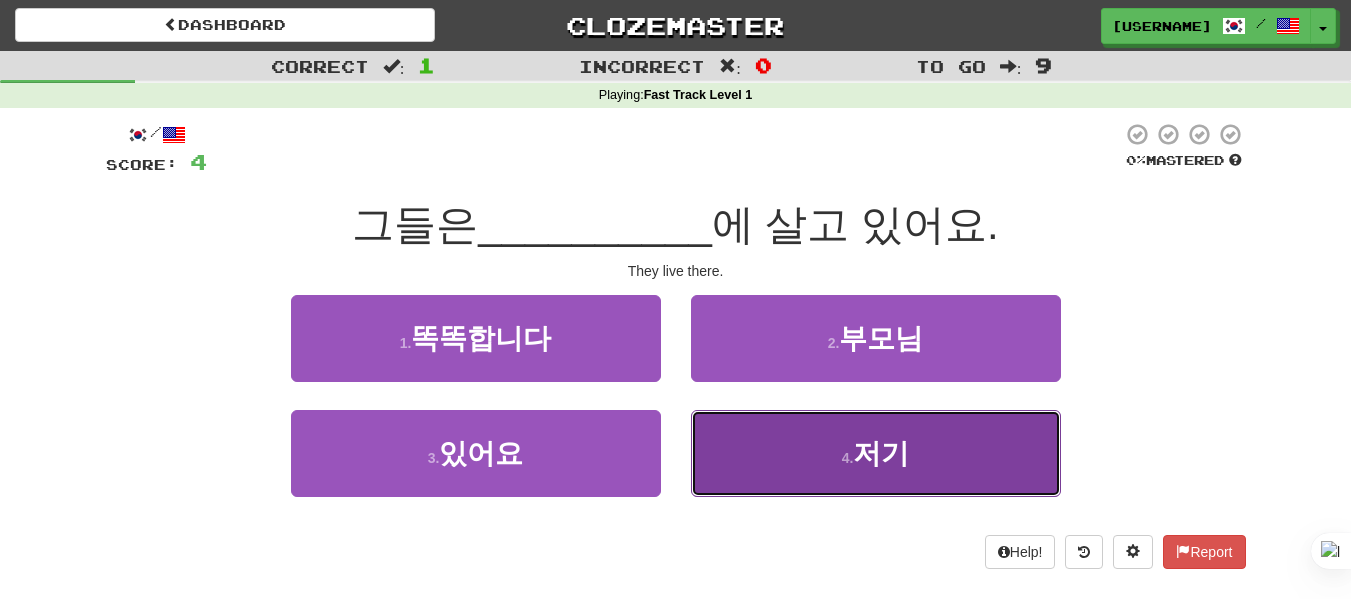 click on "4 .  저기" at bounding box center (876, 453) 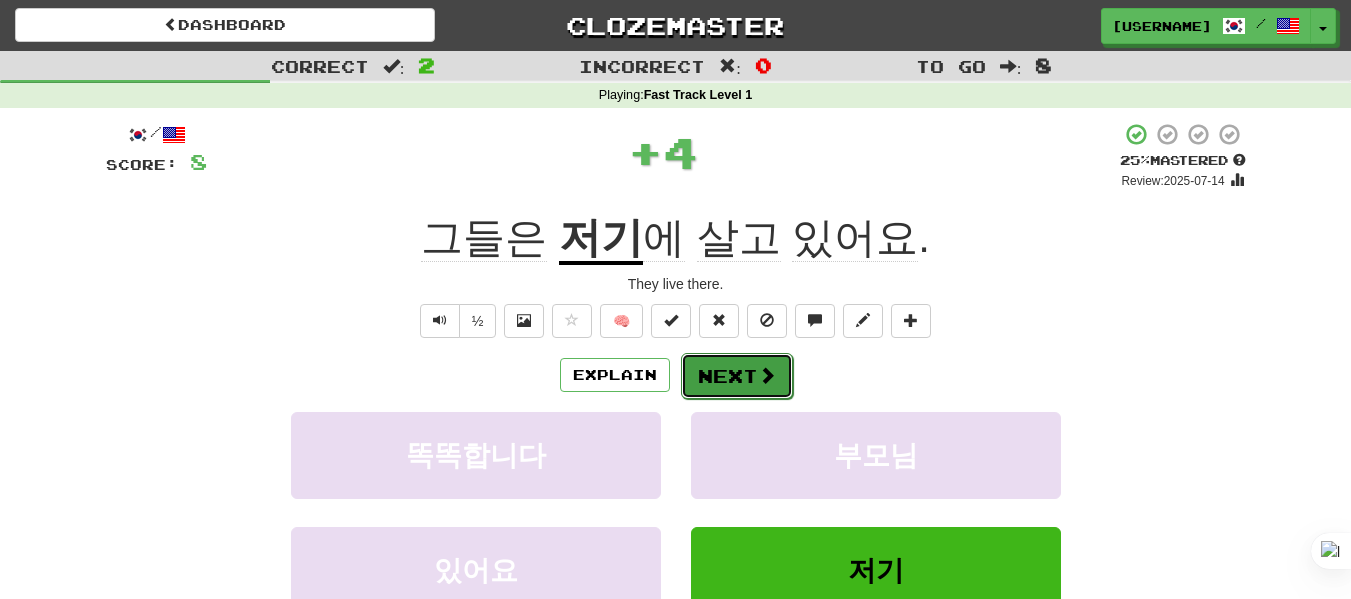 click on "Next" at bounding box center [737, 376] 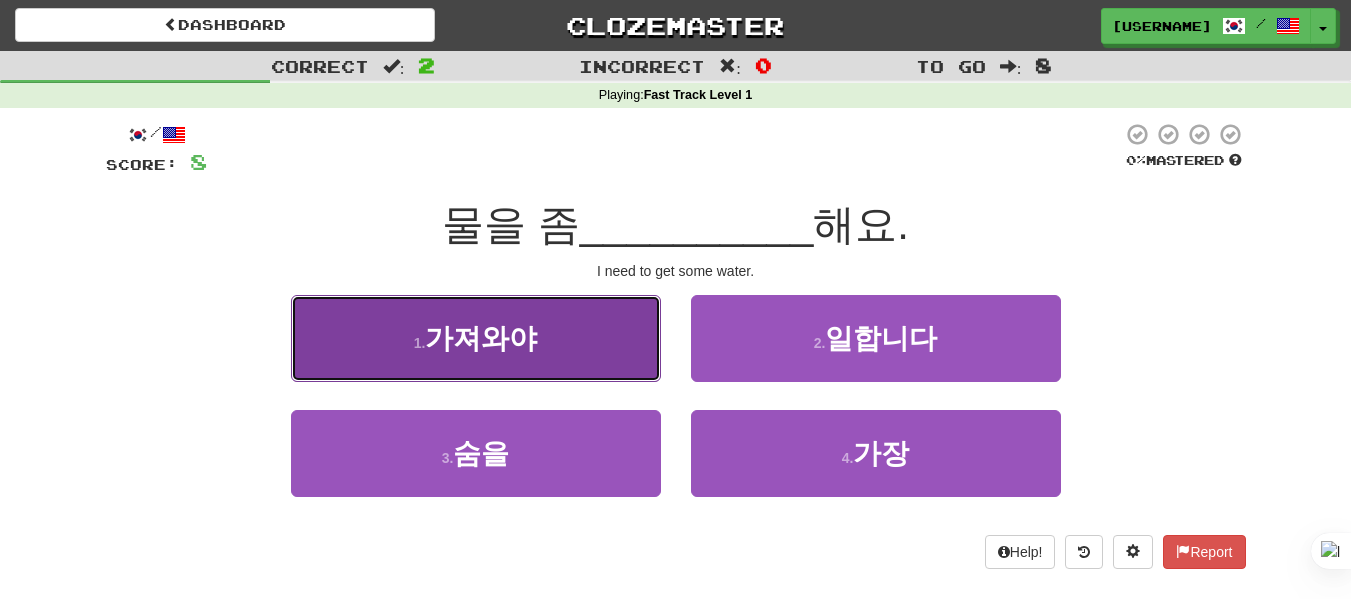 click on "가져와야" at bounding box center (481, 338) 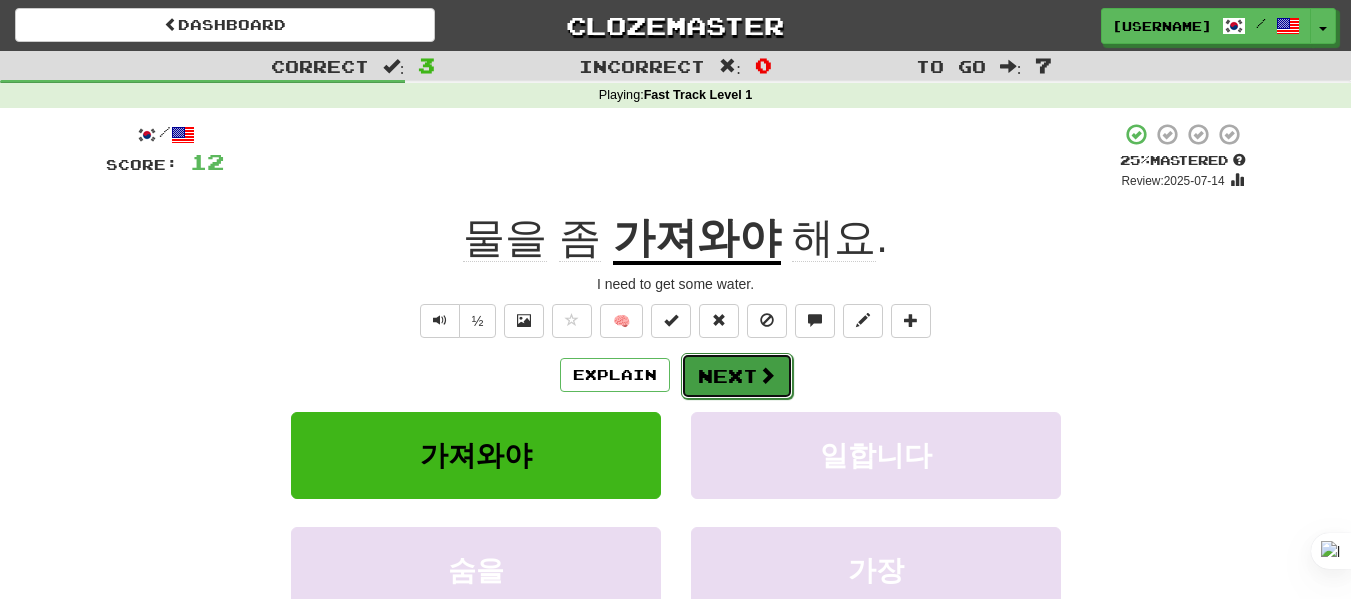 click on "Next" at bounding box center [737, 376] 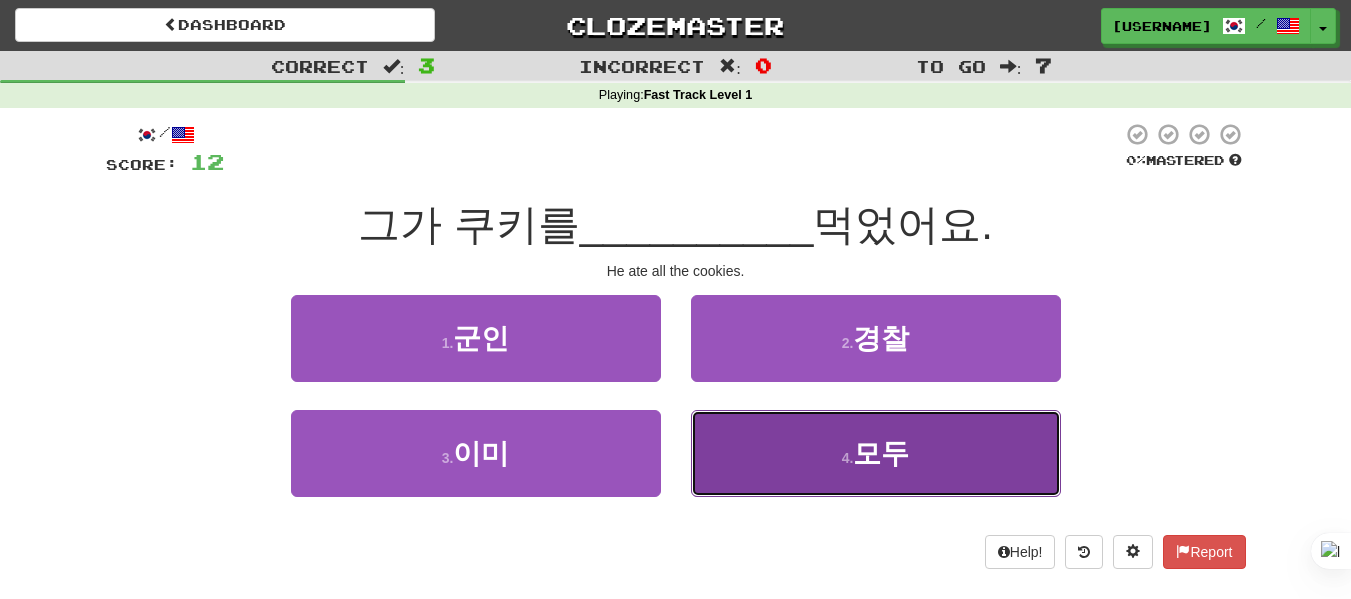 click on "4 .  모두" at bounding box center (876, 453) 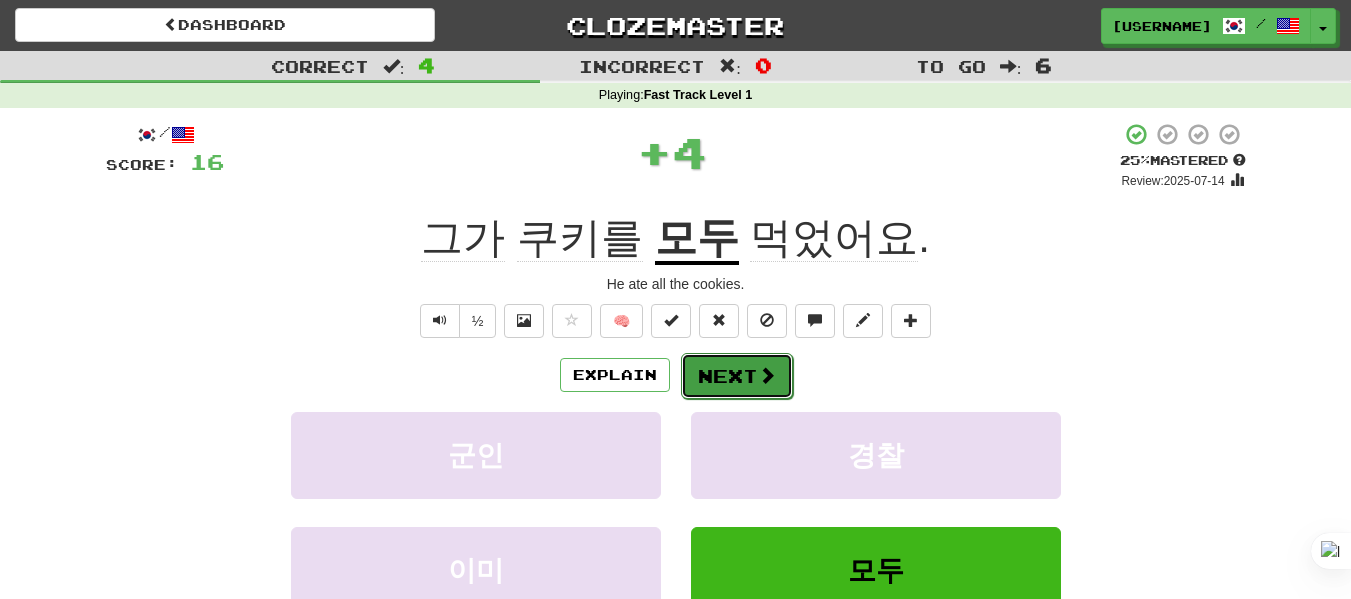 click on "Next" at bounding box center [737, 376] 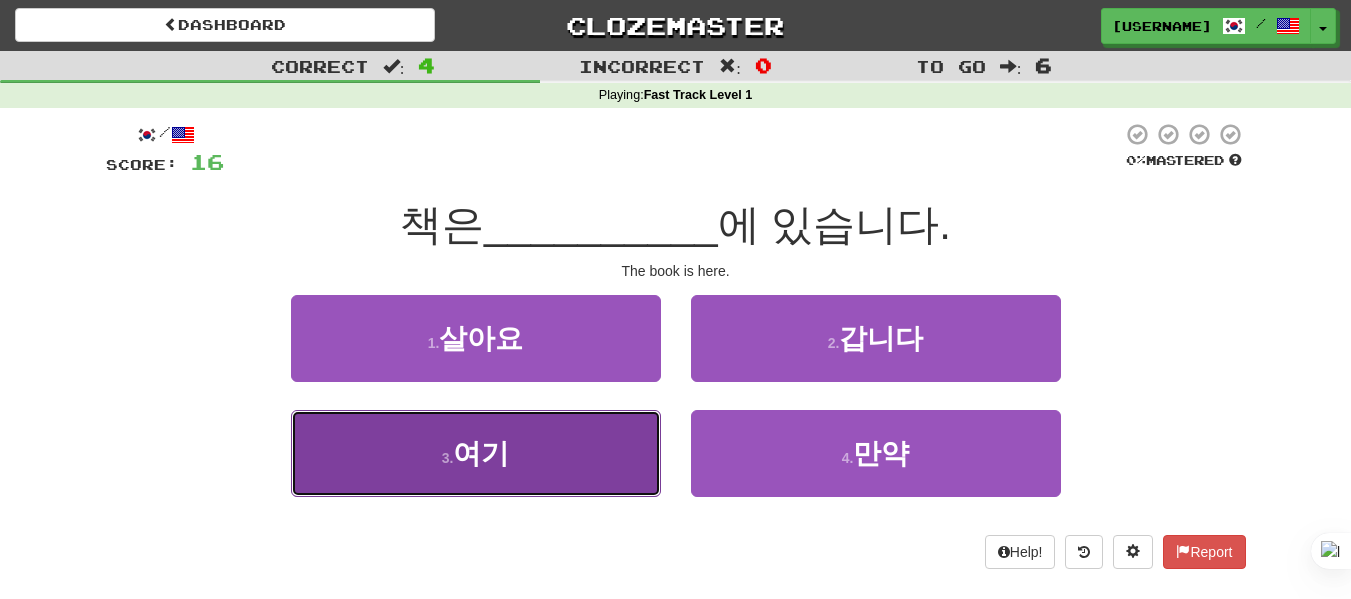 click on "3 .  여기" at bounding box center (476, 453) 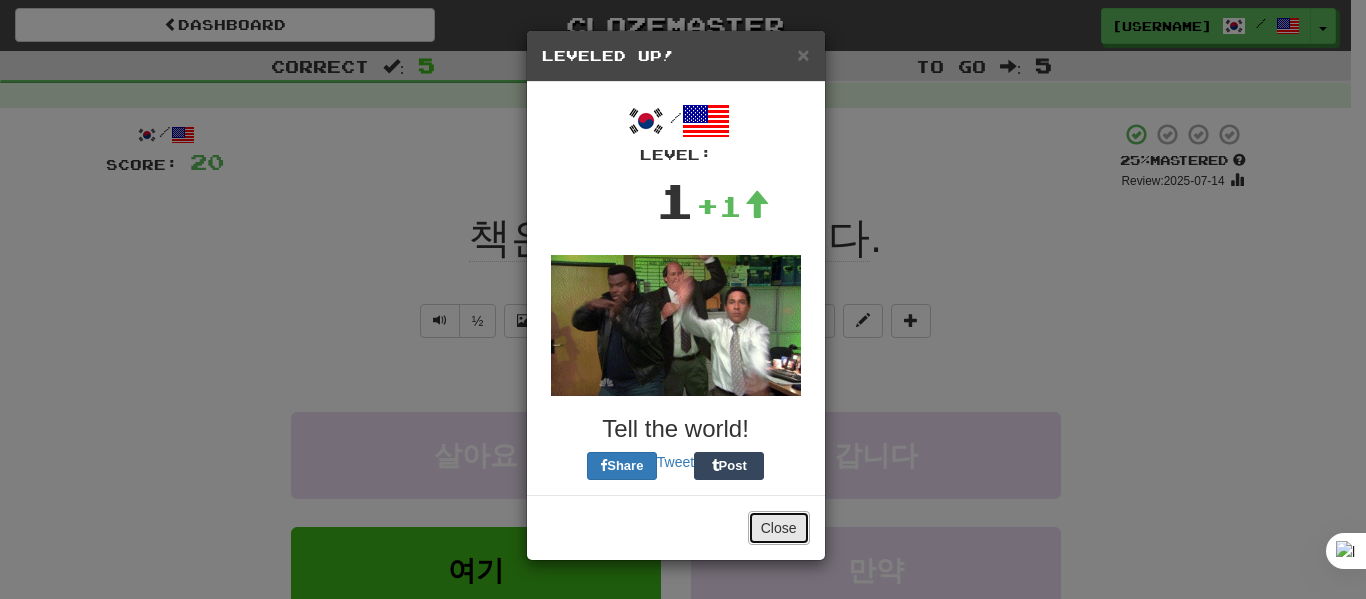 click on "Close" at bounding box center (779, 528) 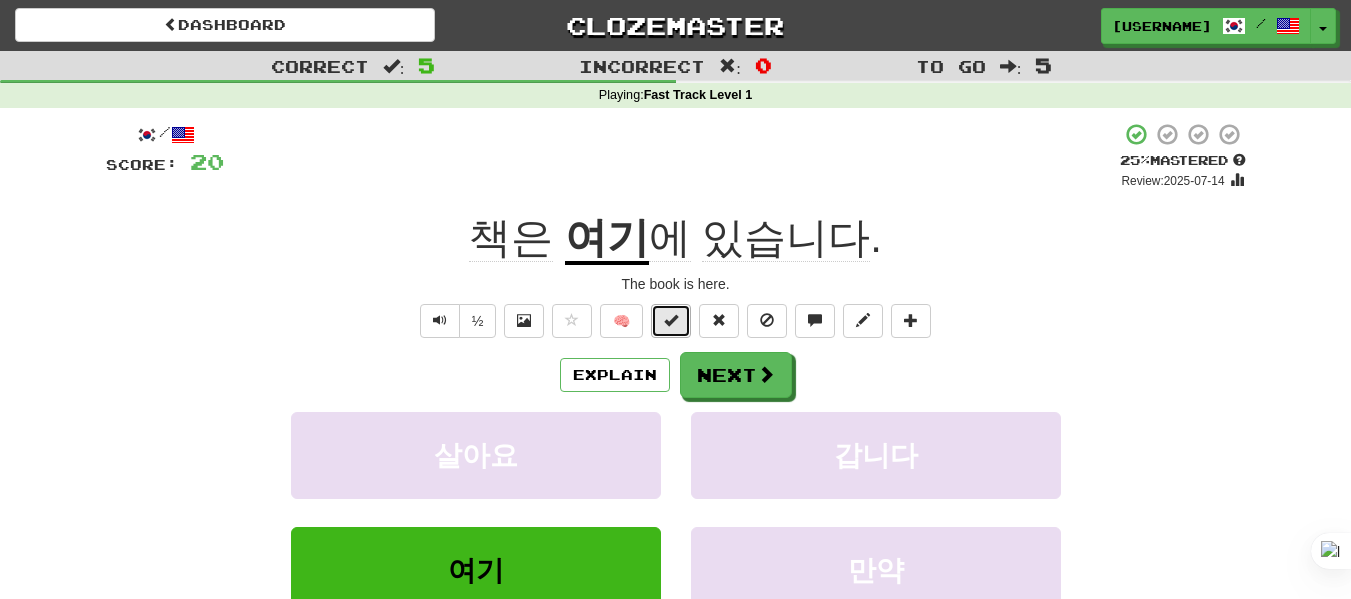 click at bounding box center [671, 320] 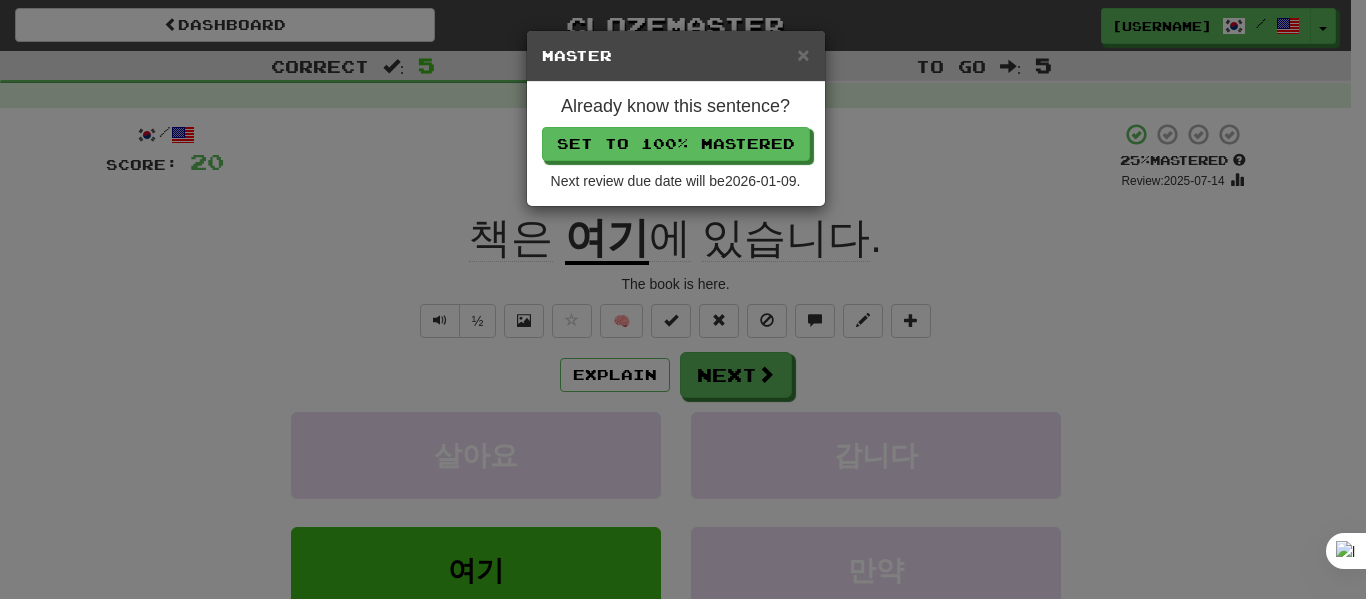 click on "× Master Already know this sentence? Set to 100% Mastered Next review due date will be  2026-01-09 ." at bounding box center (683, 299) 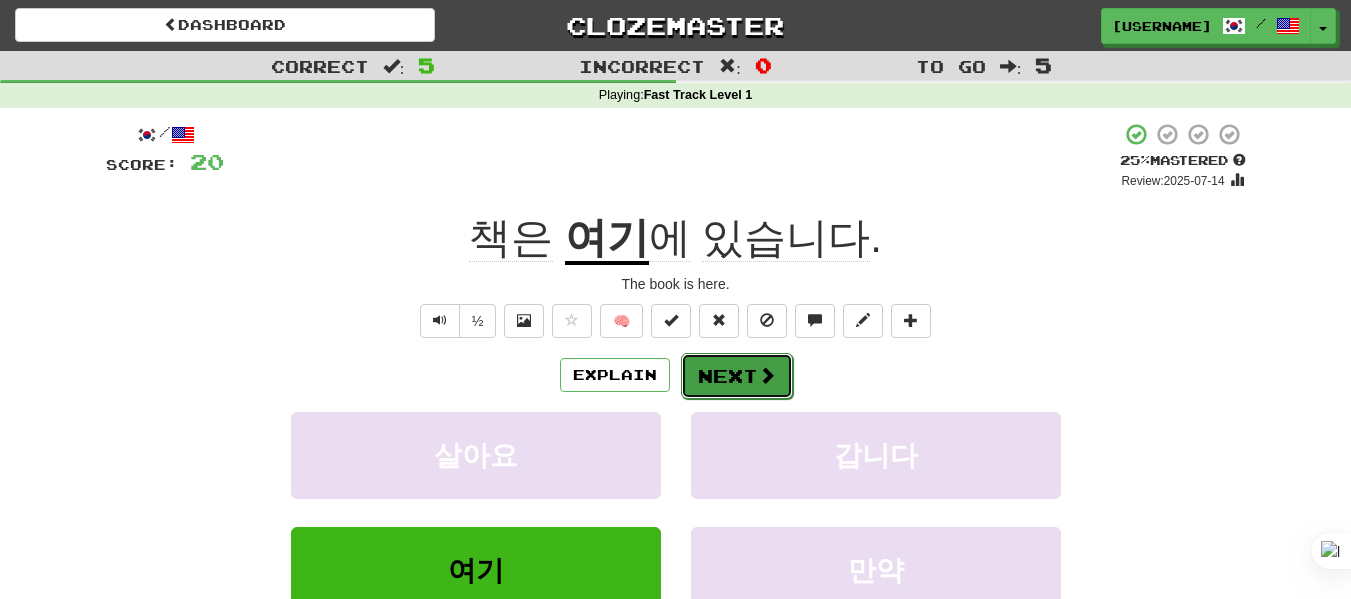 click on "Next" at bounding box center (737, 376) 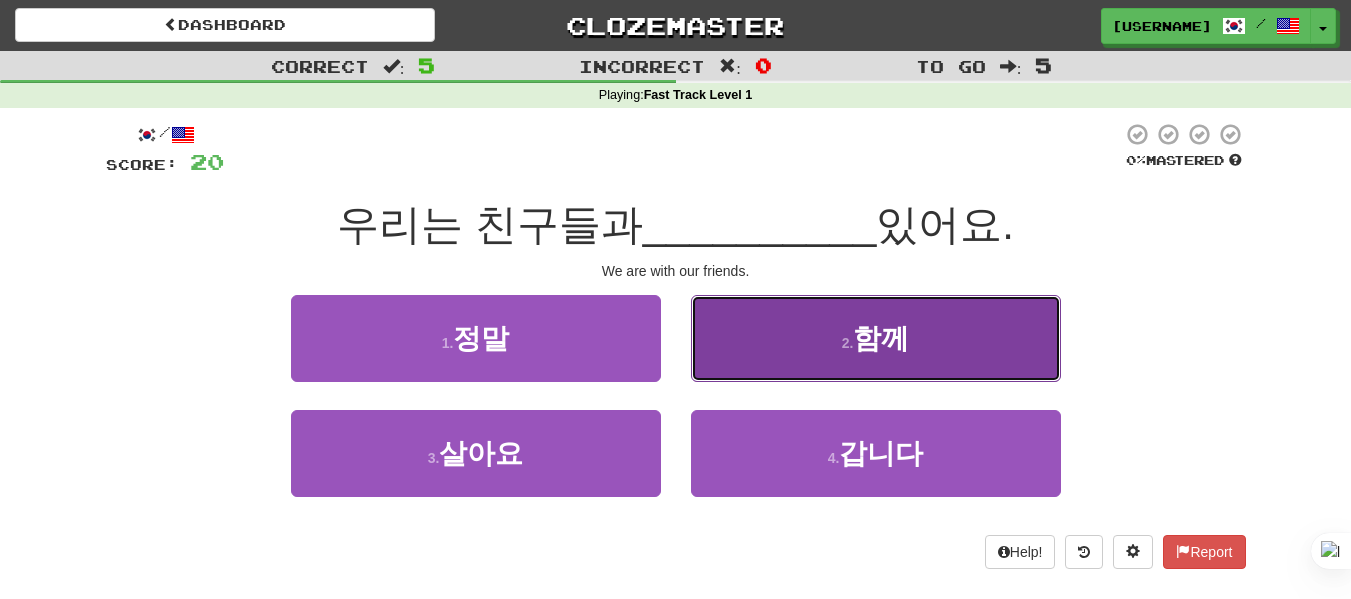 click on "2 .  함께" at bounding box center [876, 338] 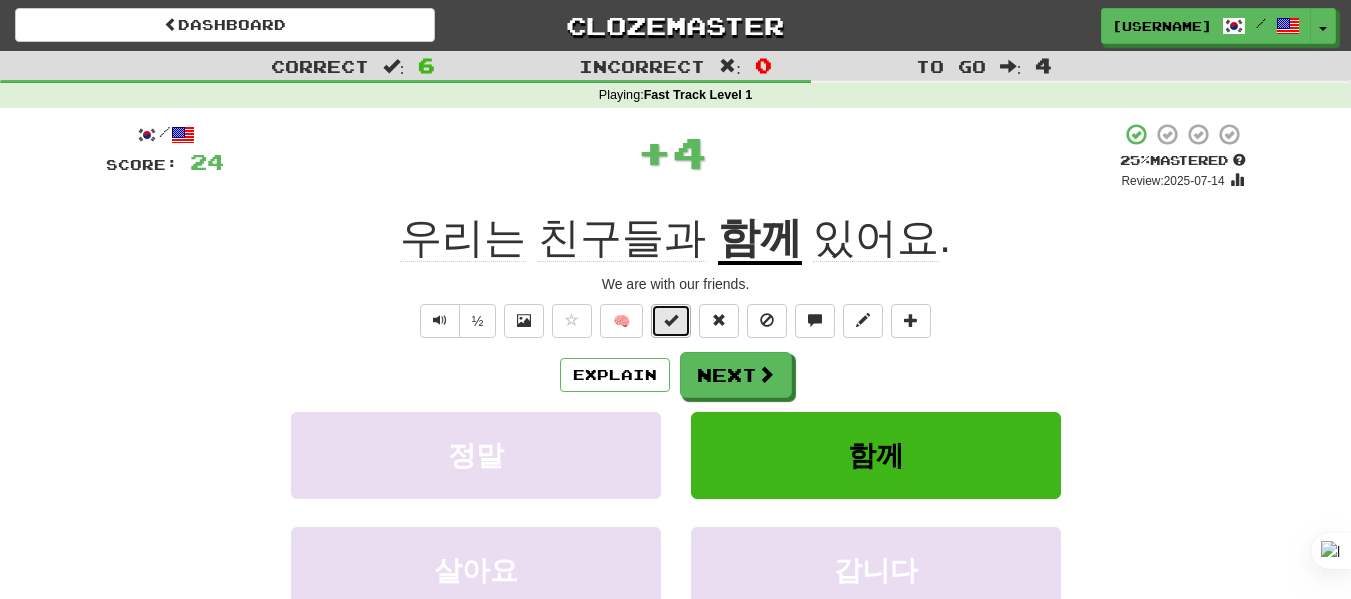 click at bounding box center (671, 320) 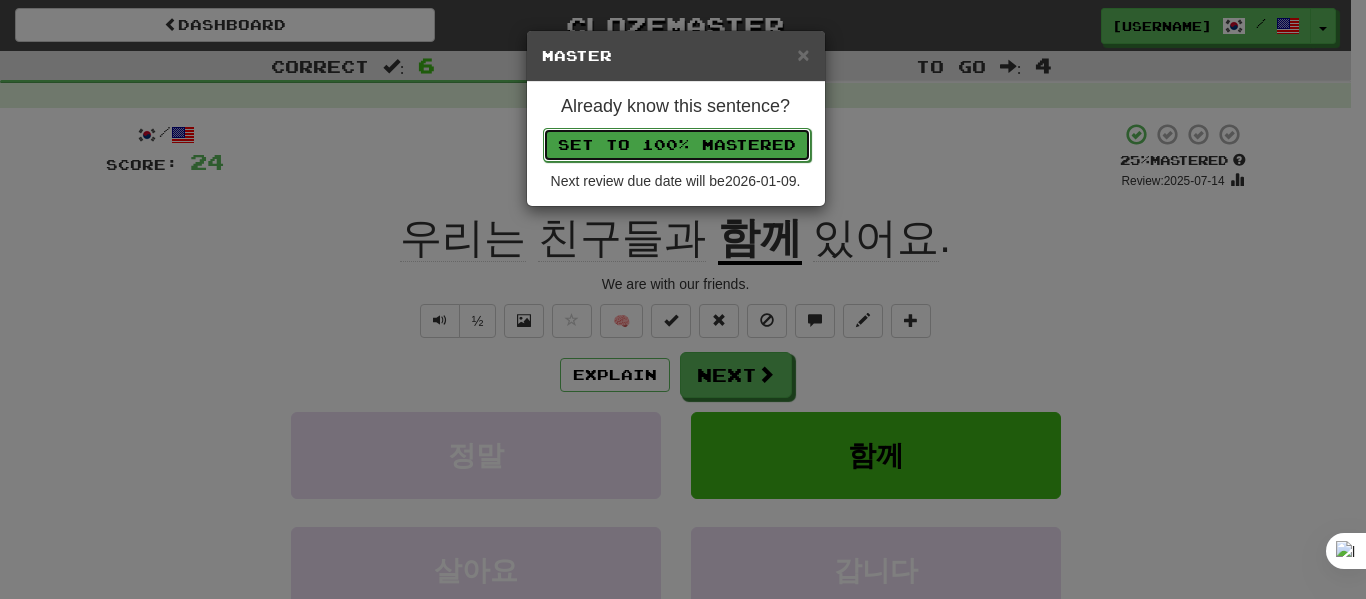 click on "Set to 100% Mastered" at bounding box center [677, 145] 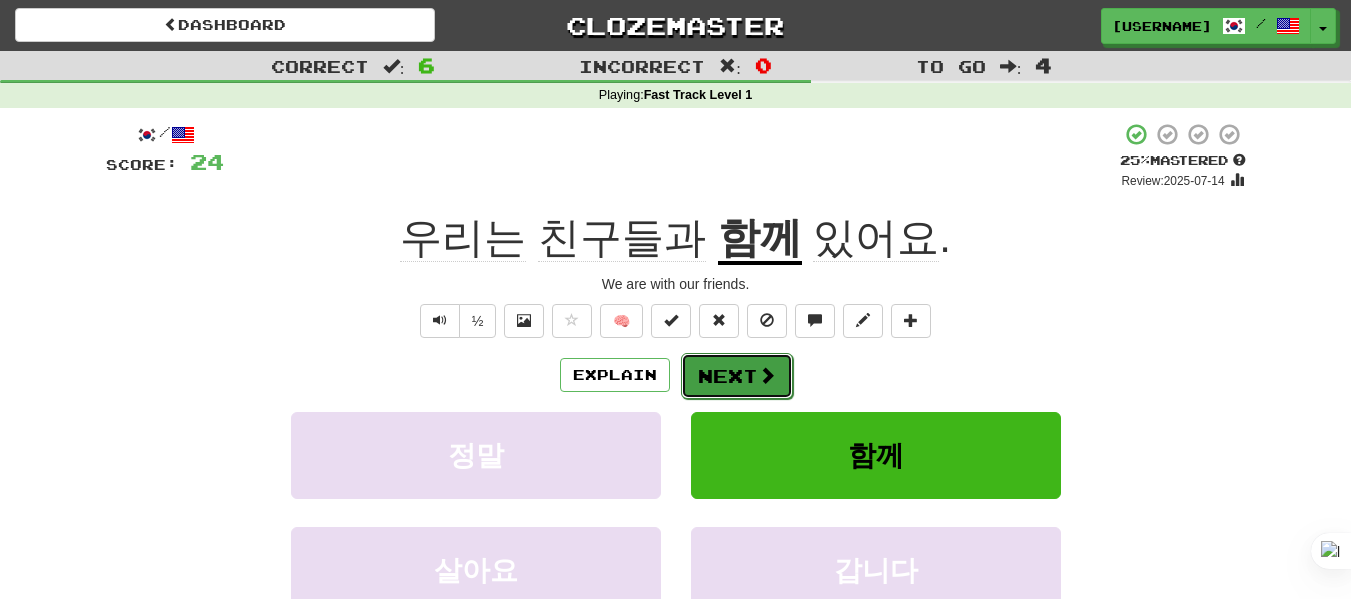 click on "Next" at bounding box center [737, 376] 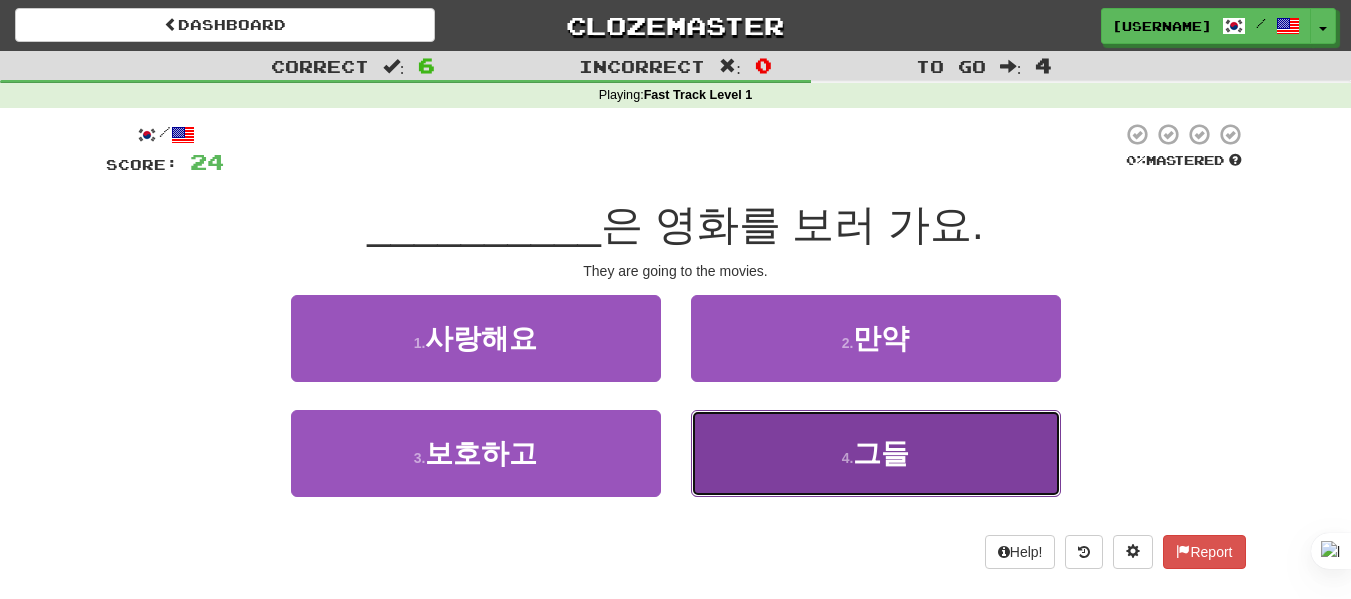 click on "4 .  그들" at bounding box center [876, 453] 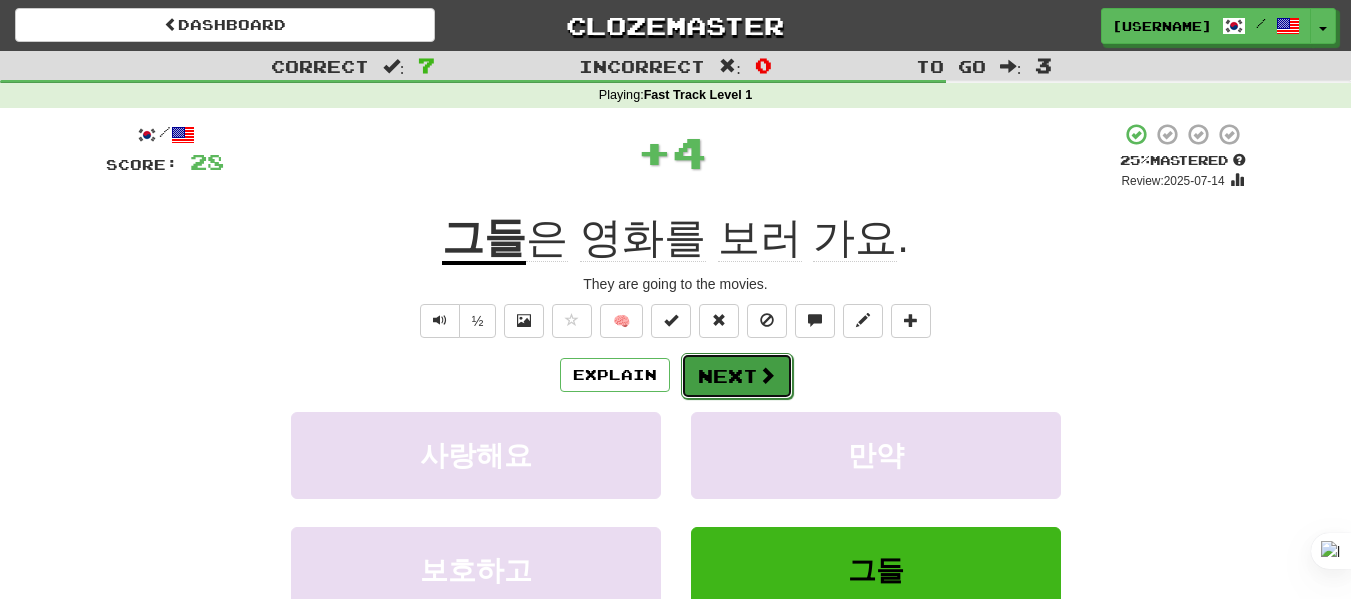 click on "Next" at bounding box center (737, 376) 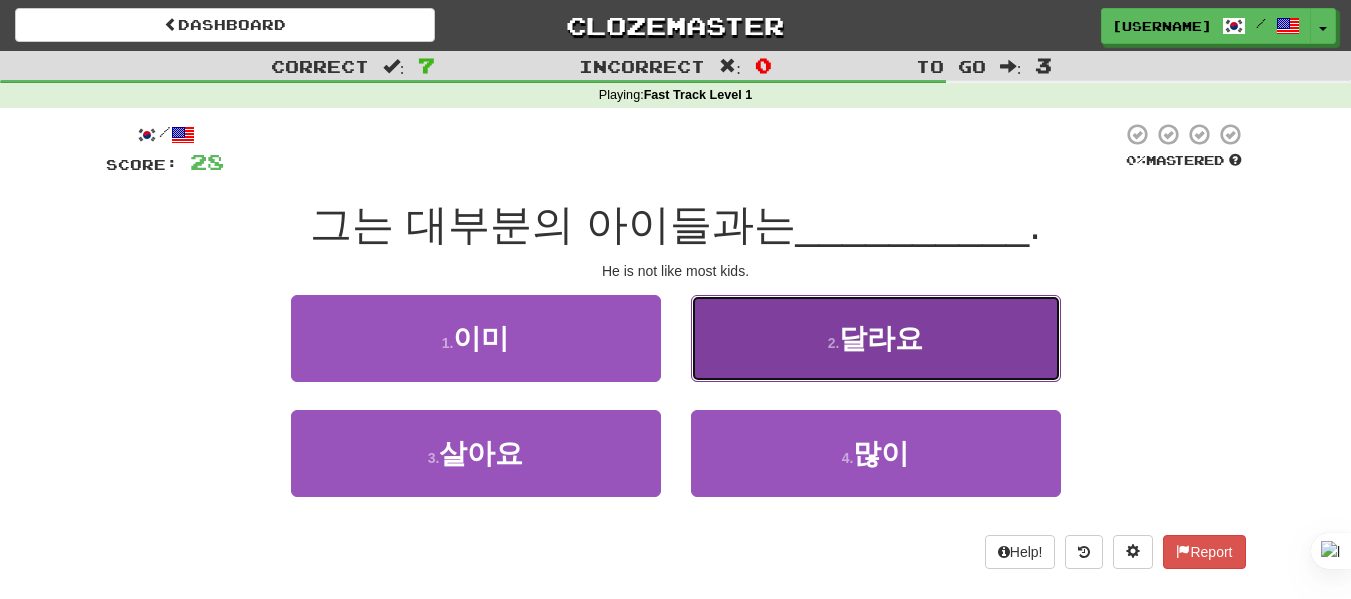 click on "2 .  달라요" at bounding box center (876, 338) 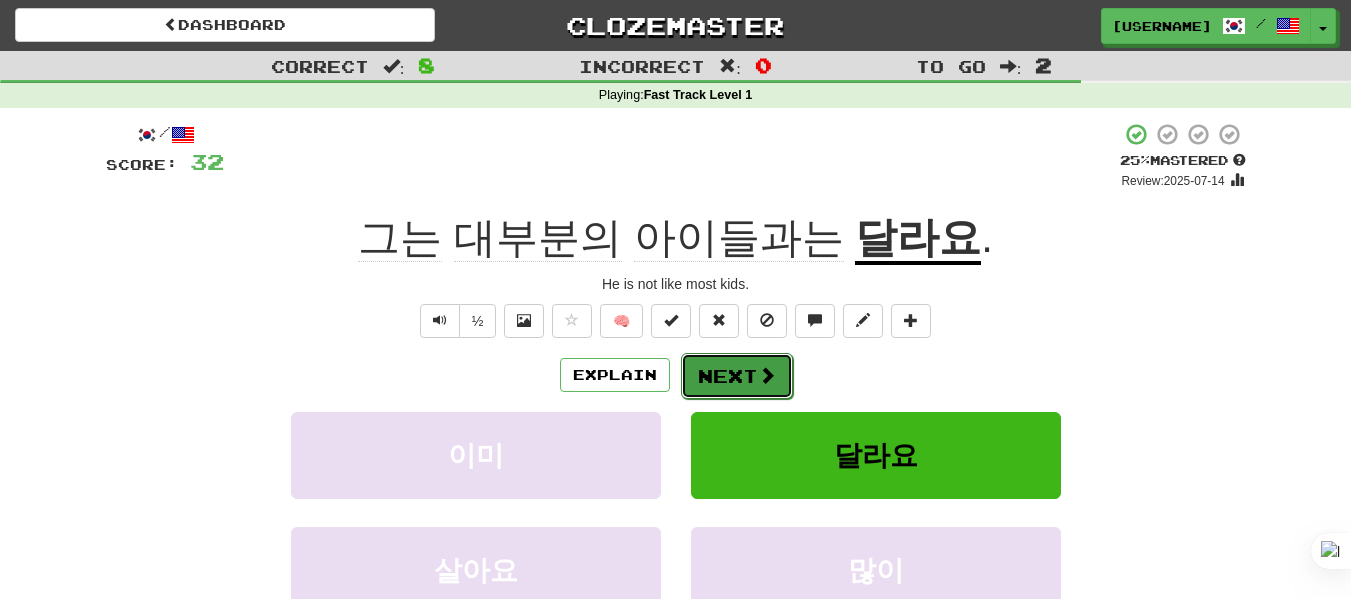 click on "Next" at bounding box center (737, 376) 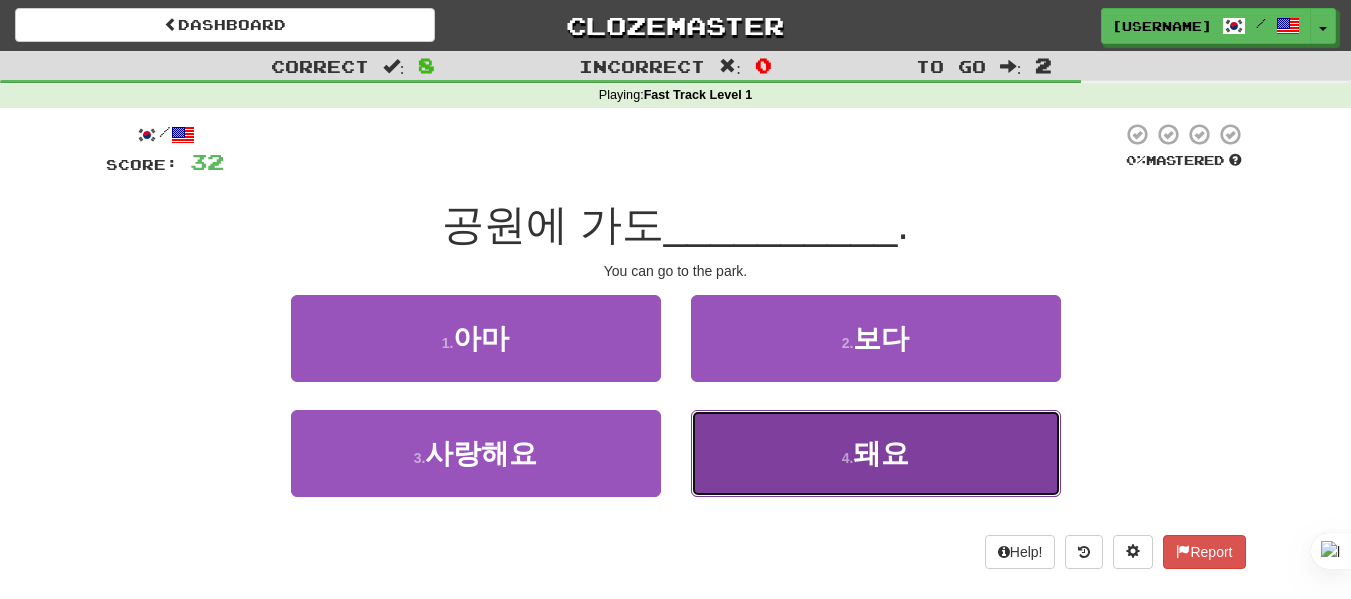 click on "4 .  돼요" at bounding box center [876, 453] 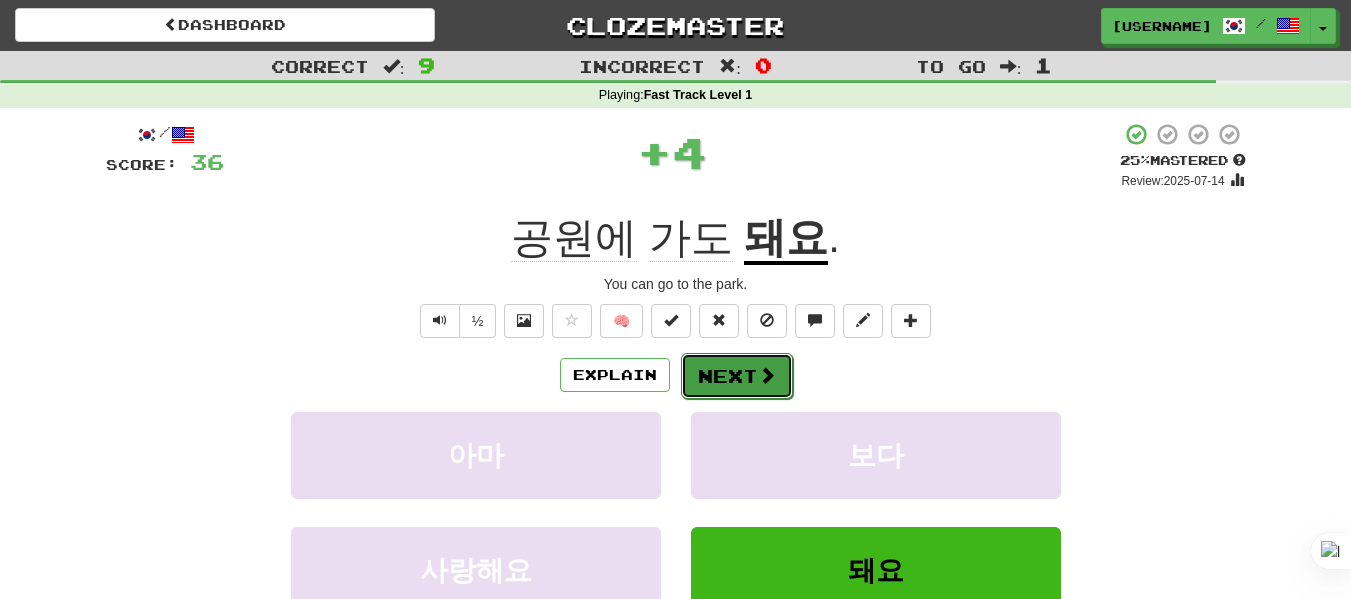 click on "Next" at bounding box center (737, 376) 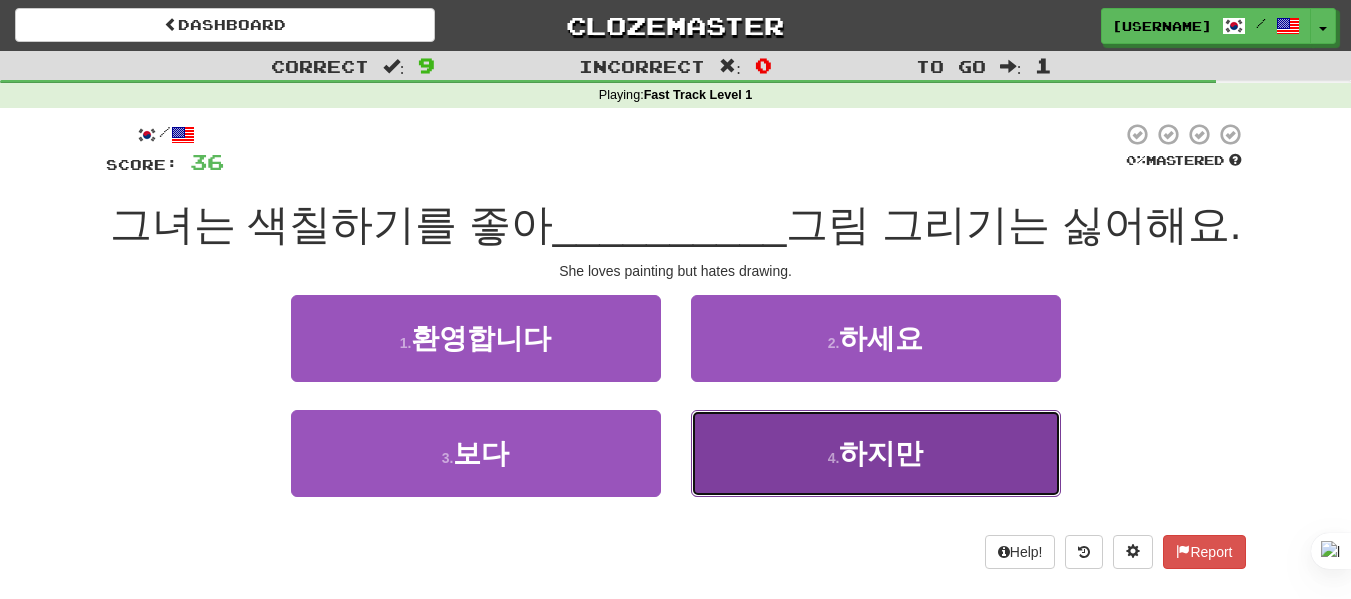click on "4 .  하지만" at bounding box center [876, 453] 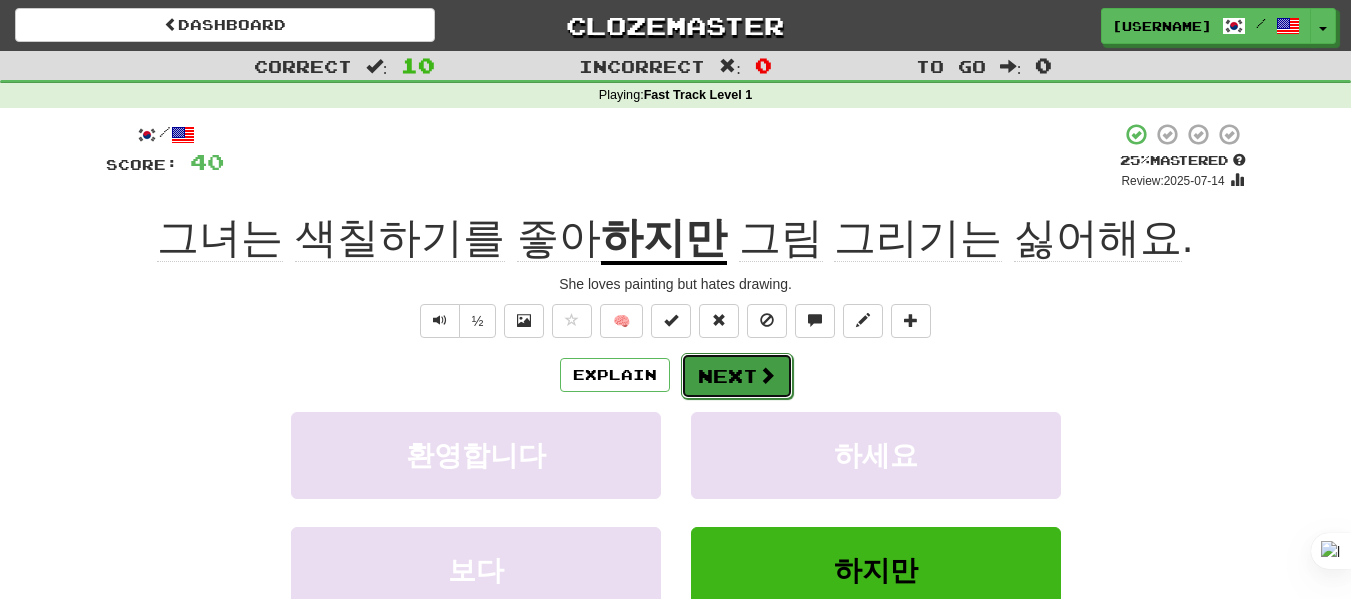 click on "Next" at bounding box center (737, 376) 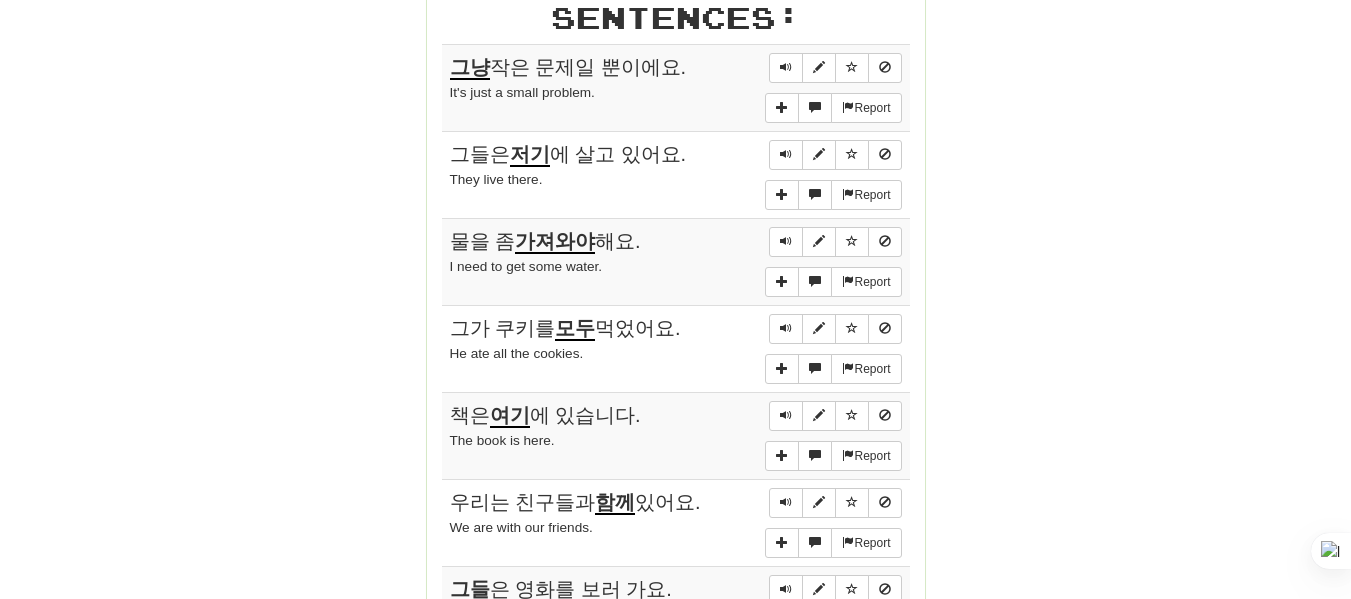 scroll, scrollTop: 1153, scrollLeft: 0, axis: vertical 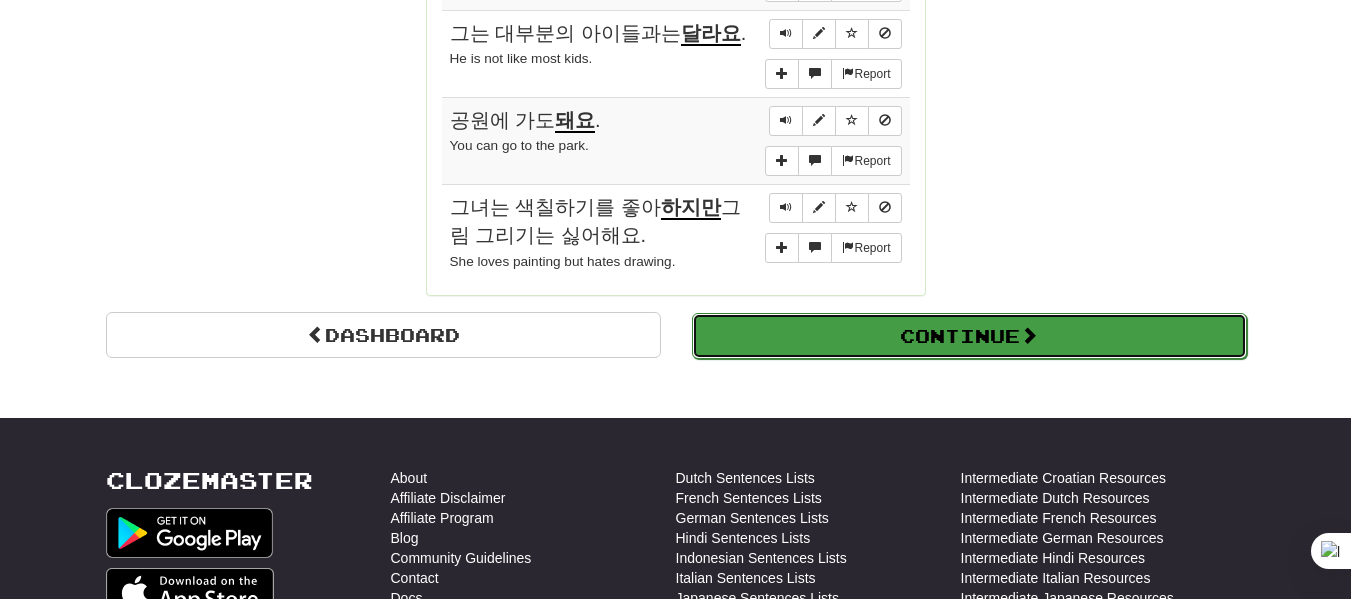click on "Continue" at bounding box center (969, 336) 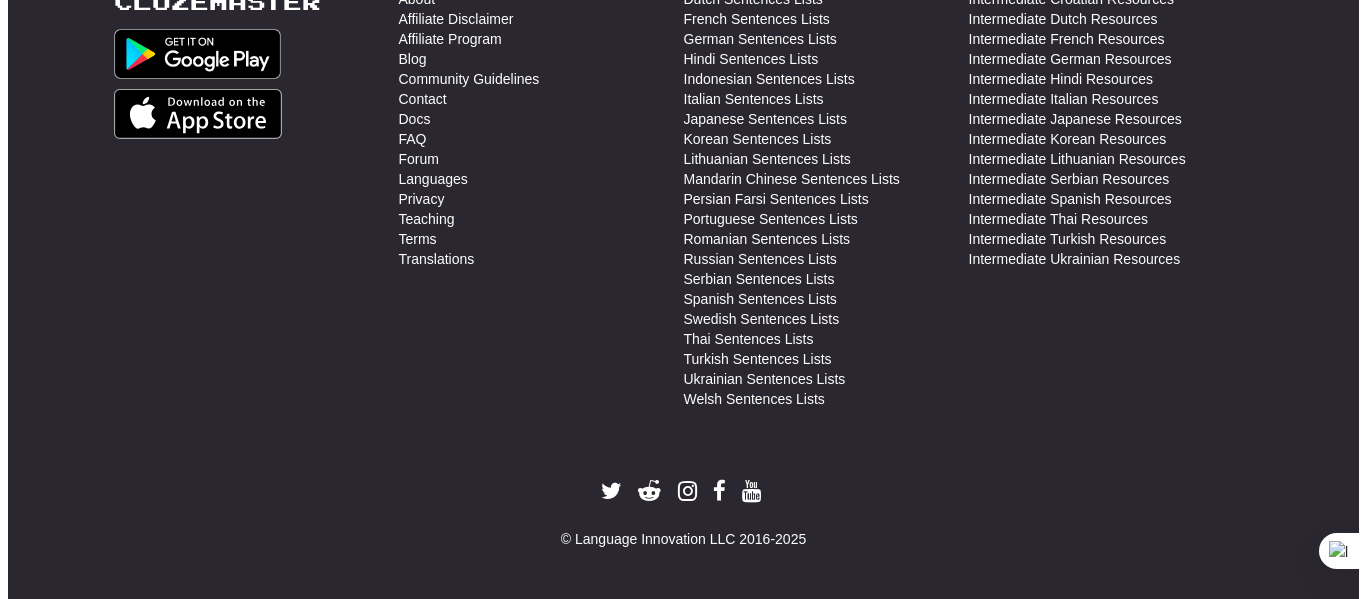 scroll, scrollTop: 710, scrollLeft: 0, axis: vertical 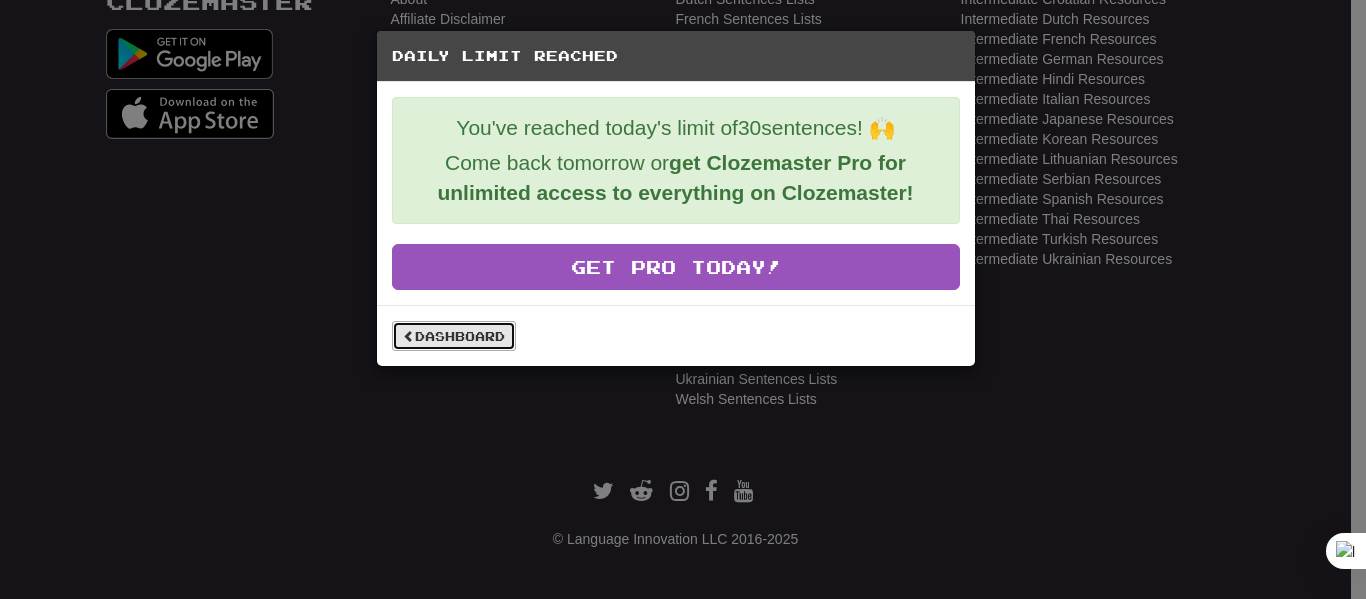 click on "Dashboard" at bounding box center [454, 336] 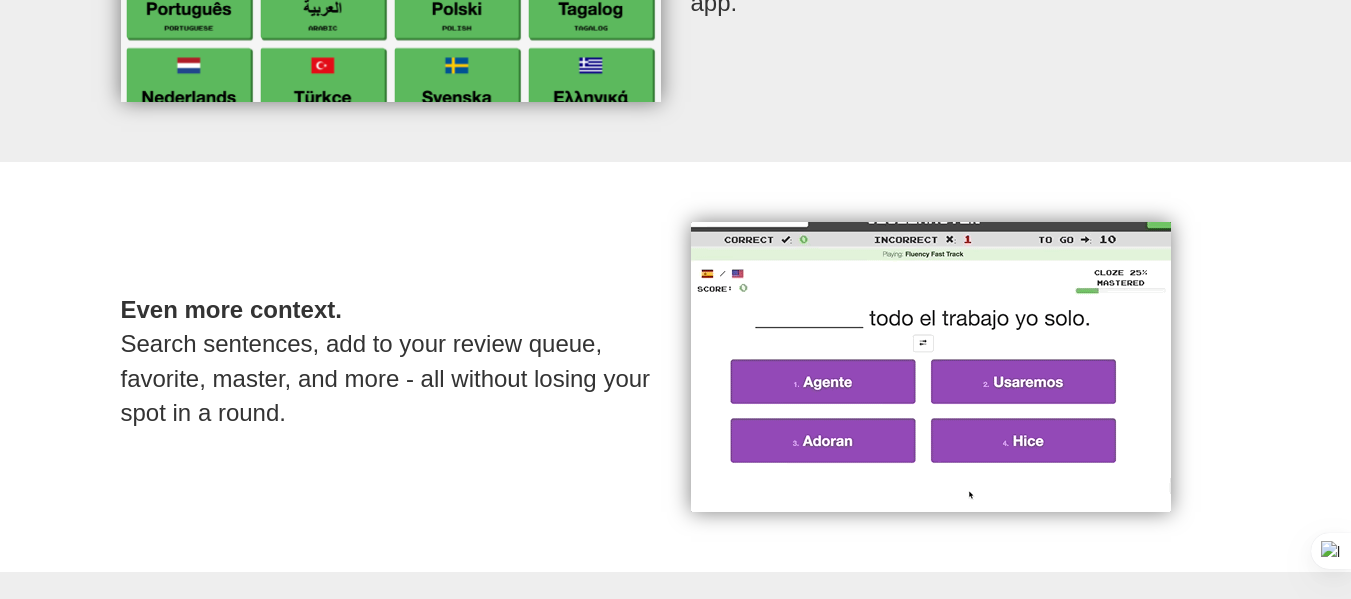 scroll, scrollTop: 931, scrollLeft: 0, axis: vertical 